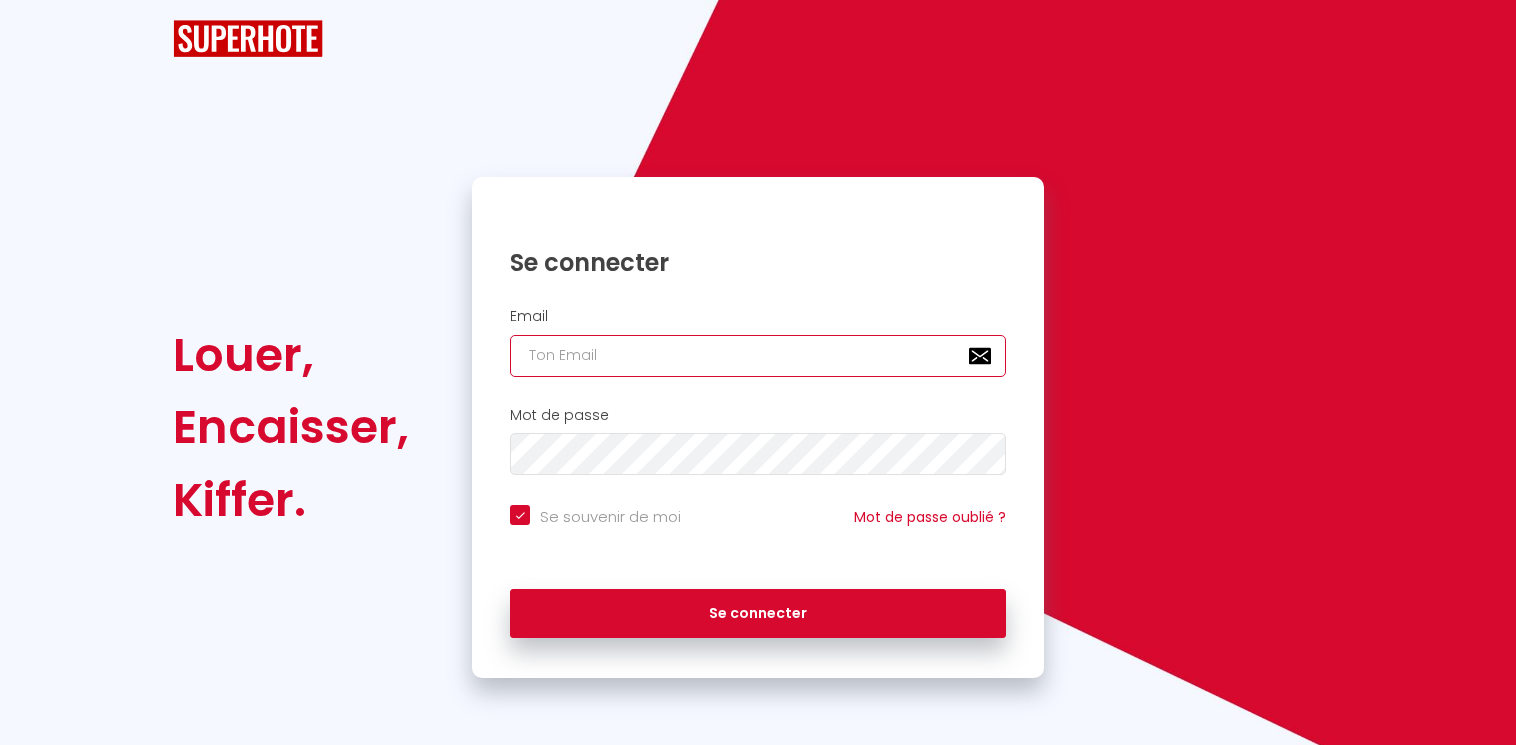 click at bounding box center [758, 356] 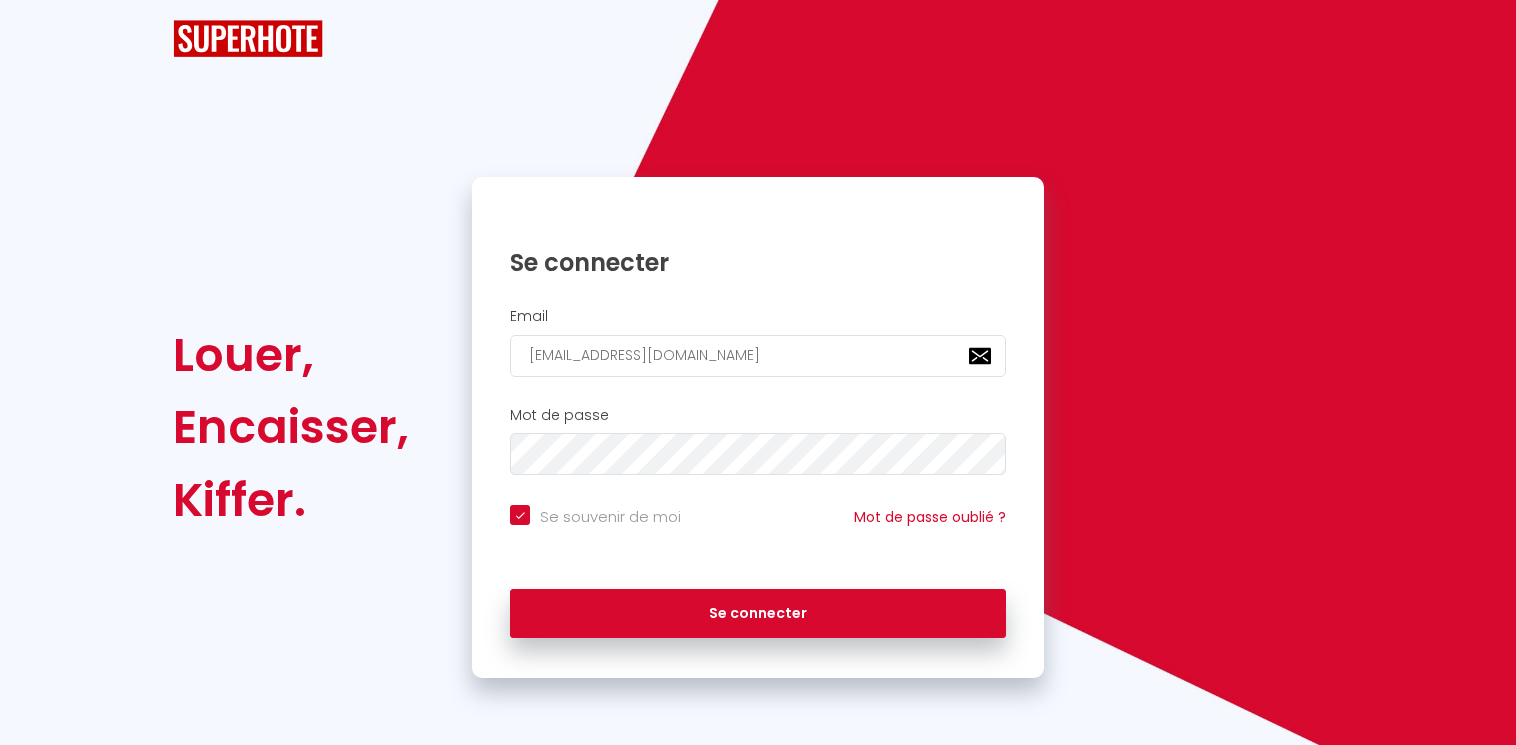 scroll, scrollTop: 0, scrollLeft: 0, axis: both 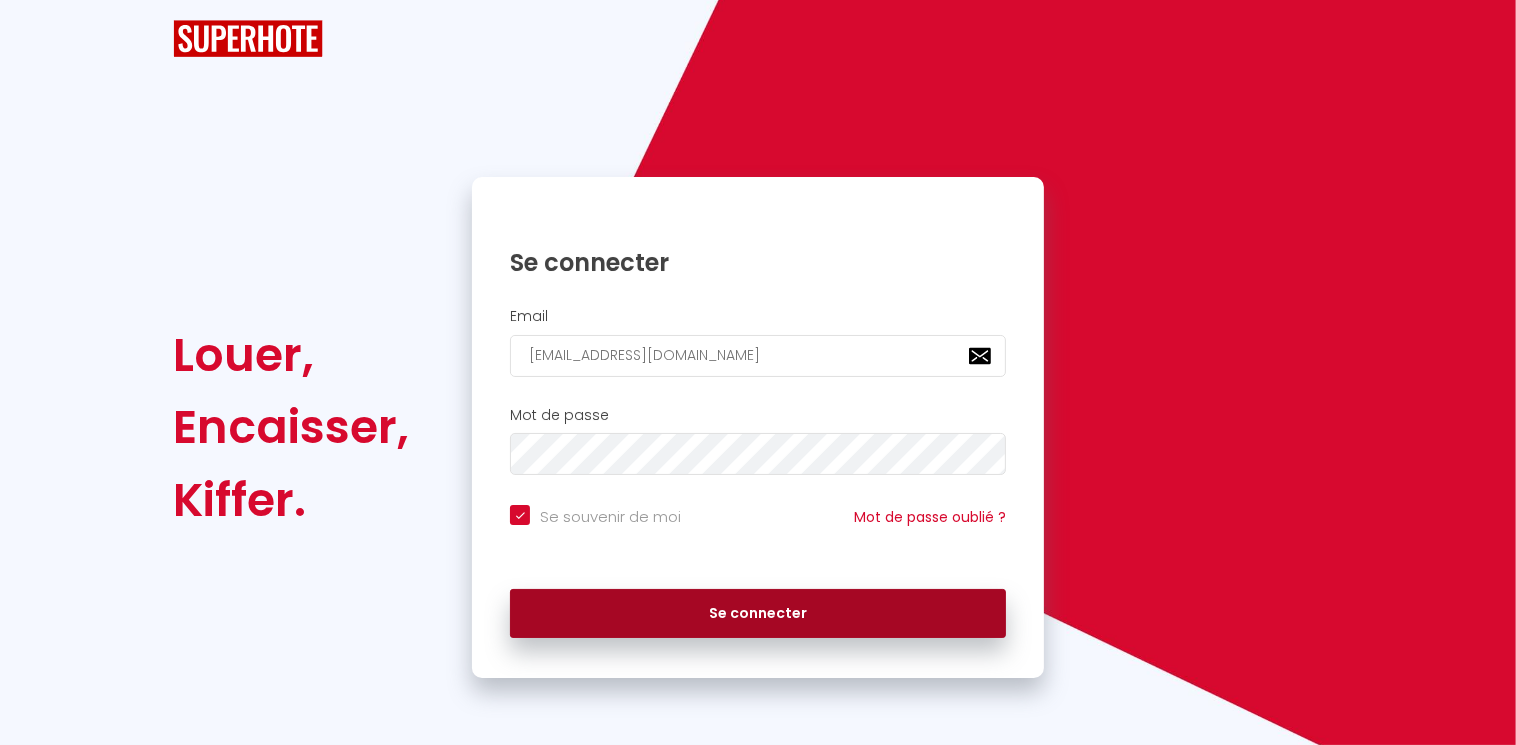 click on "Se connecter" at bounding box center (758, 614) 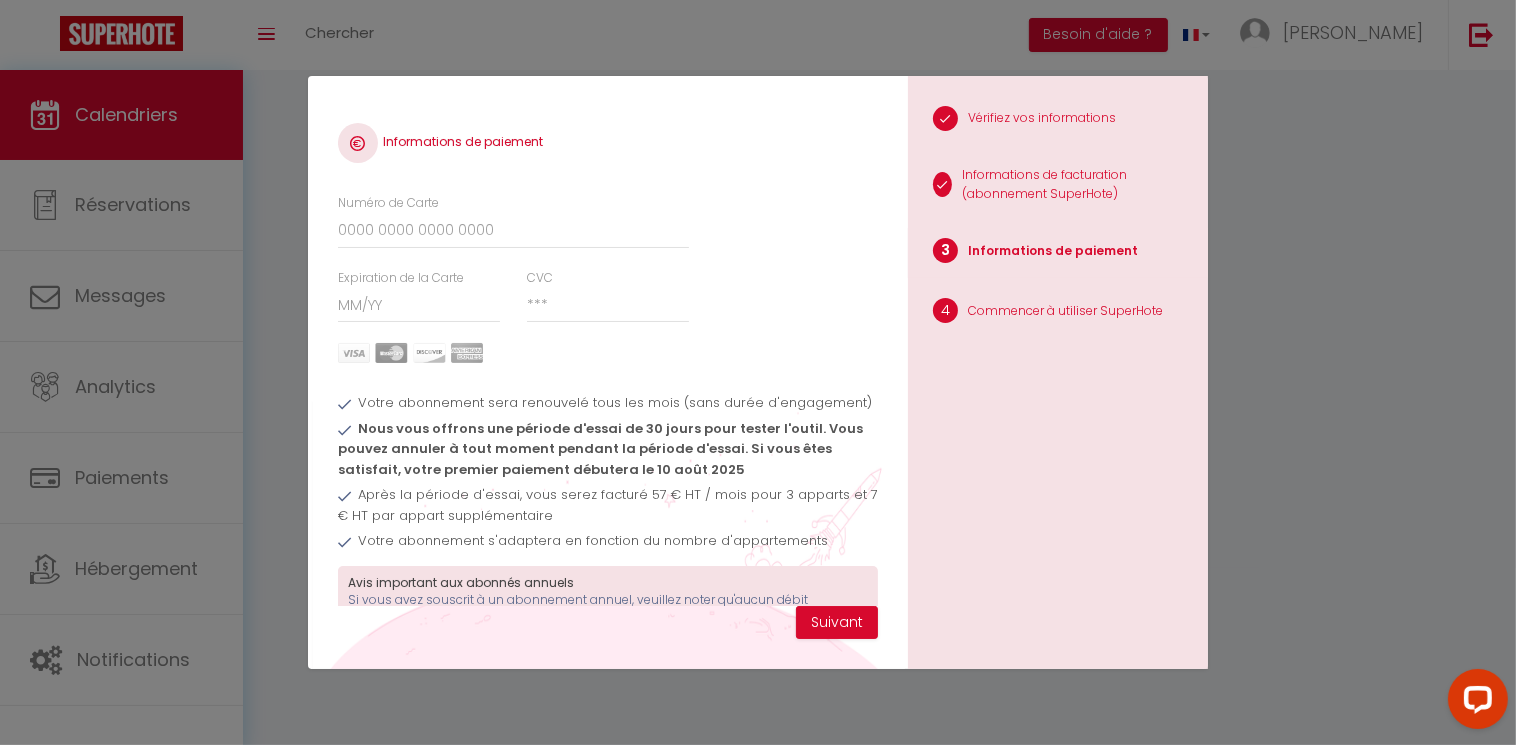 scroll, scrollTop: 0, scrollLeft: 0, axis: both 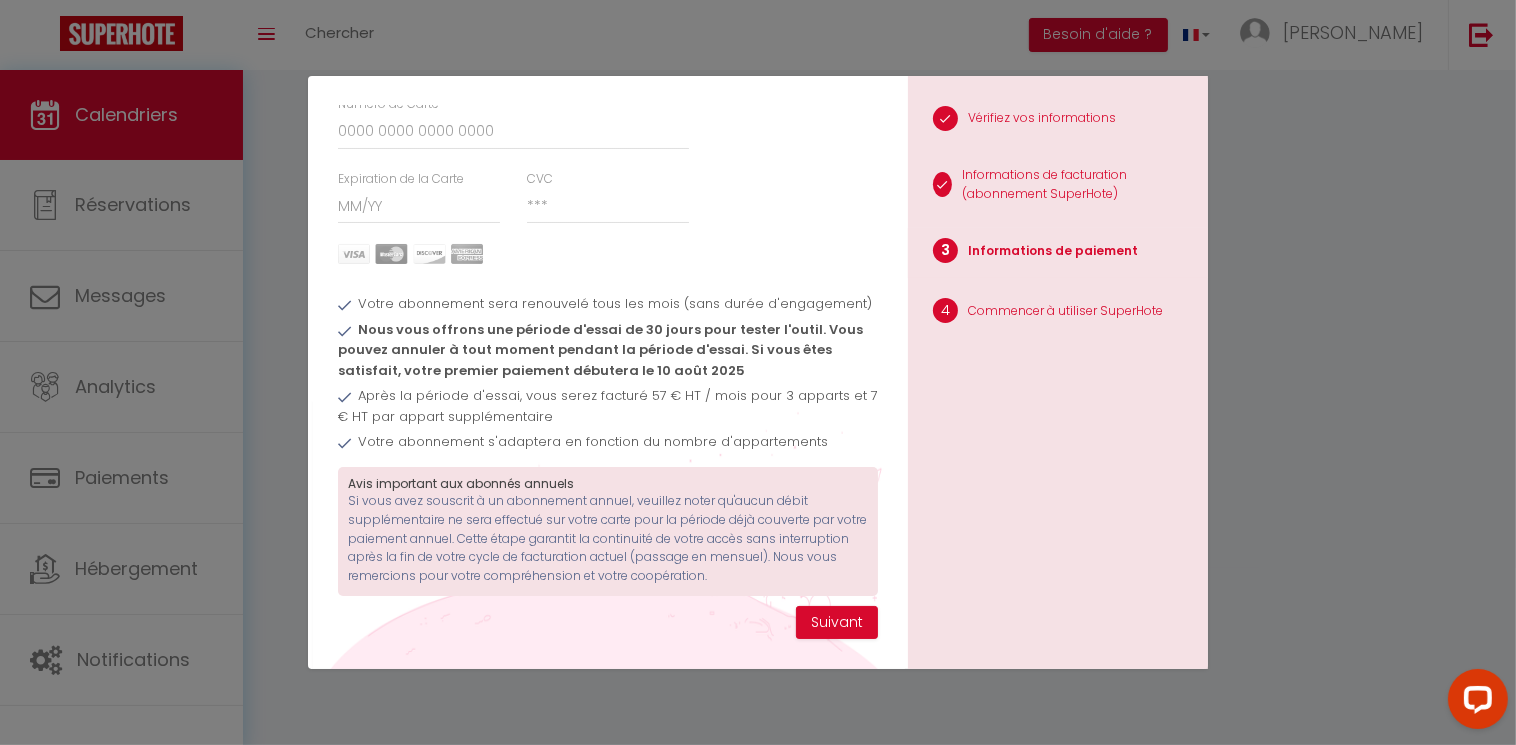 click on "Informations de paiement
Numéro de Carte
Expiration de la Carte
CVC
Votre abonnement sera renouvelé tous les mois (sans durée d'engagement)   Nous vous offrons une période d'essai de 30 jours pour tester l'outil. Vous pouvez annuler à tout moment pendant la période d'essai. Si vous êtes satisfait, votre premier paiement débutera le  [DATE]   Après la période d'essai, vous serez facturé 57 € HT / mois pour 3 apparts et 7 € HT par appart supplémentaire   Votre abonnement s'adaptera en fonction du nombre d'appartements   Avis important aux abonnés annuels
Suivant
1
Vérifiez vos informations
2
Informations de facturation (abonnement SuperHote)" at bounding box center (758, 372) 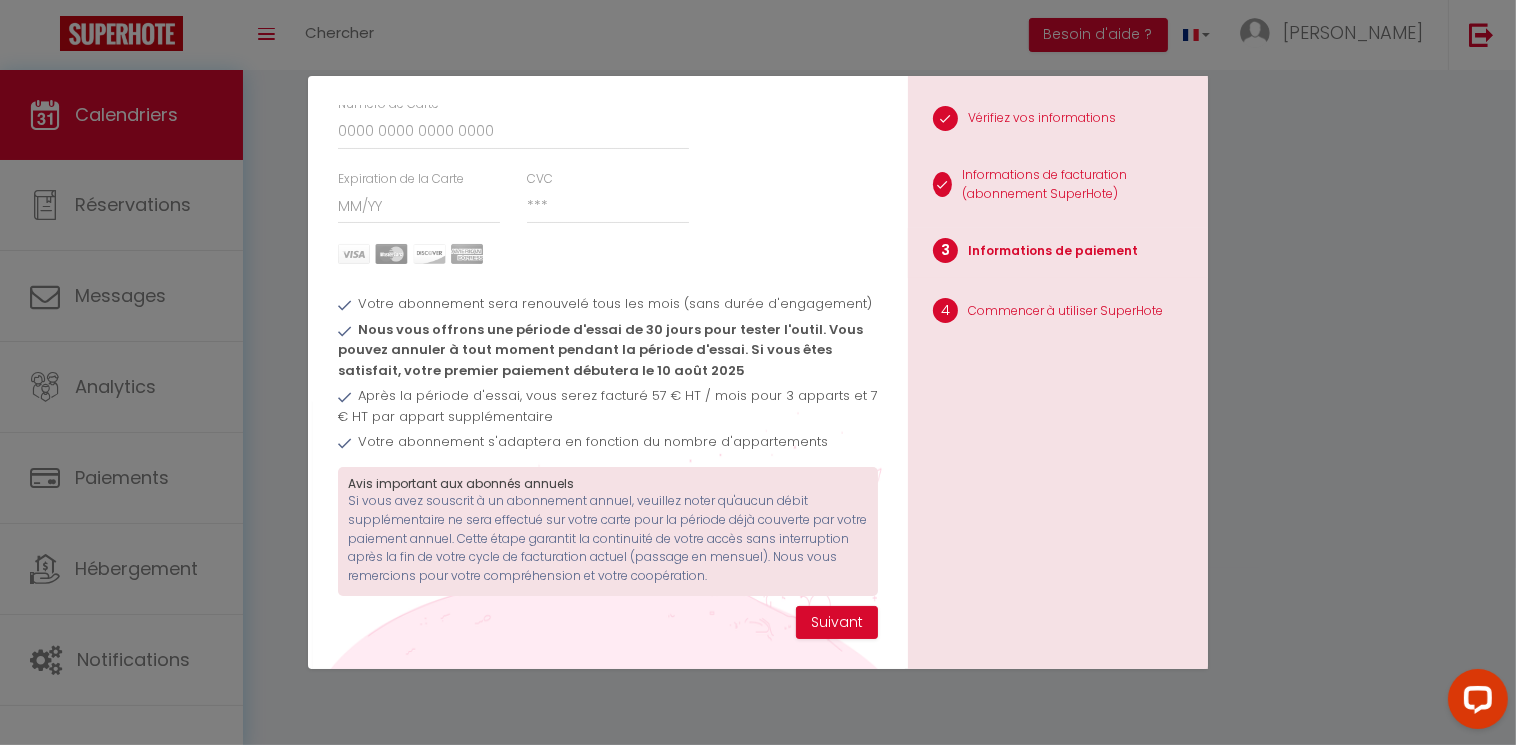scroll, scrollTop: 0, scrollLeft: 0, axis: both 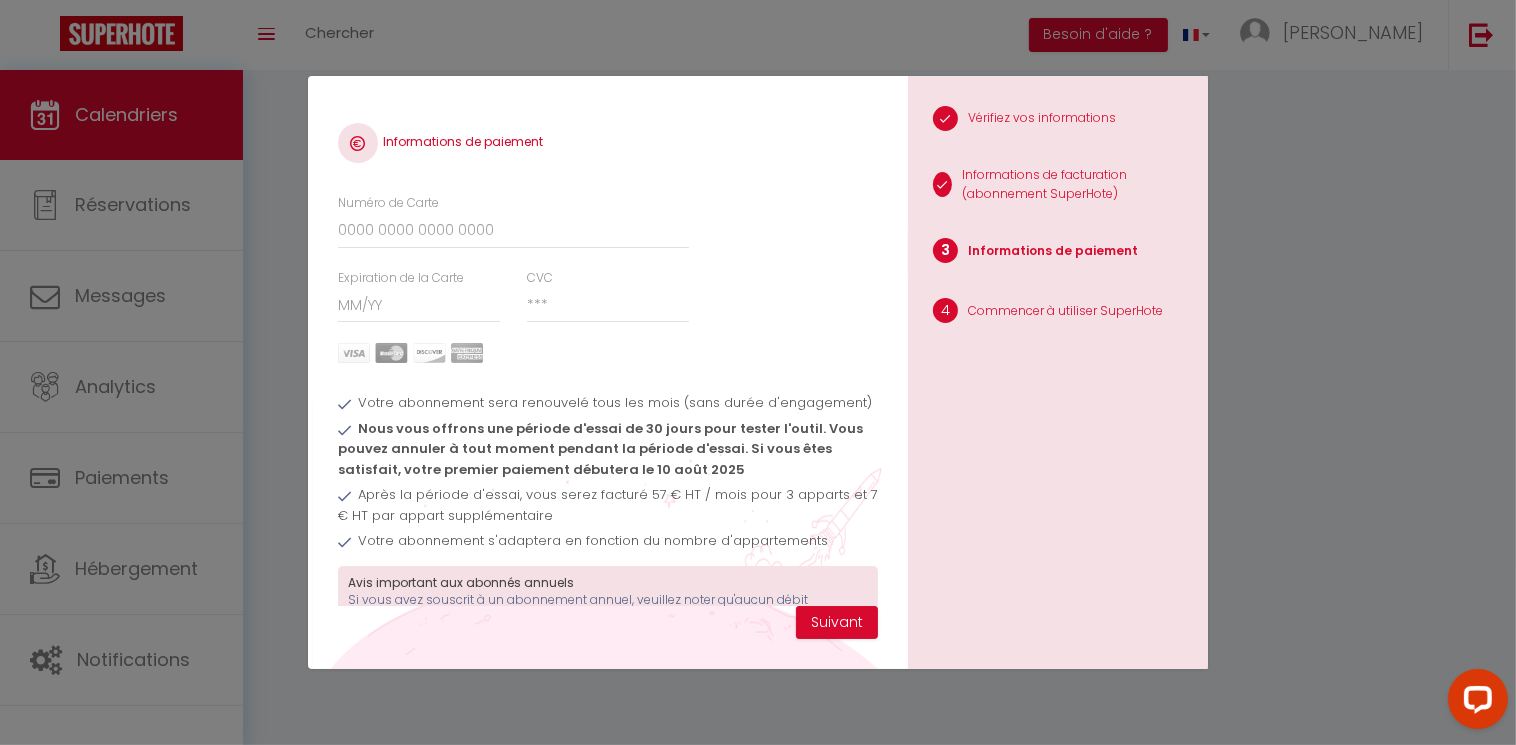 click on "Informations de paiement
Numéro de Carte
Expiration de la Carte
CVC
Votre abonnement sera renouvelé tous les mois (sans durée d'engagement)   Nous vous offrons une période d'essai de 30 jours pour tester l'outil. Vous pouvez annuler à tout moment pendant la période d'essai. Si vous êtes satisfait, votre premier paiement débutera le  [DATE]   Après la période d'essai, vous serez facturé 57 € HT / mois pour 3 apparts et 7 € HT par appart supplémentaire   Votre abonnement s'adaptera en fonction du nombre d'appartements   Avis important aux abonnés annuels
Suivant
1
Vérifiez vos informations
2
Informations de facturation (abonnement SuperHote)" at bounding box center [758, 372] 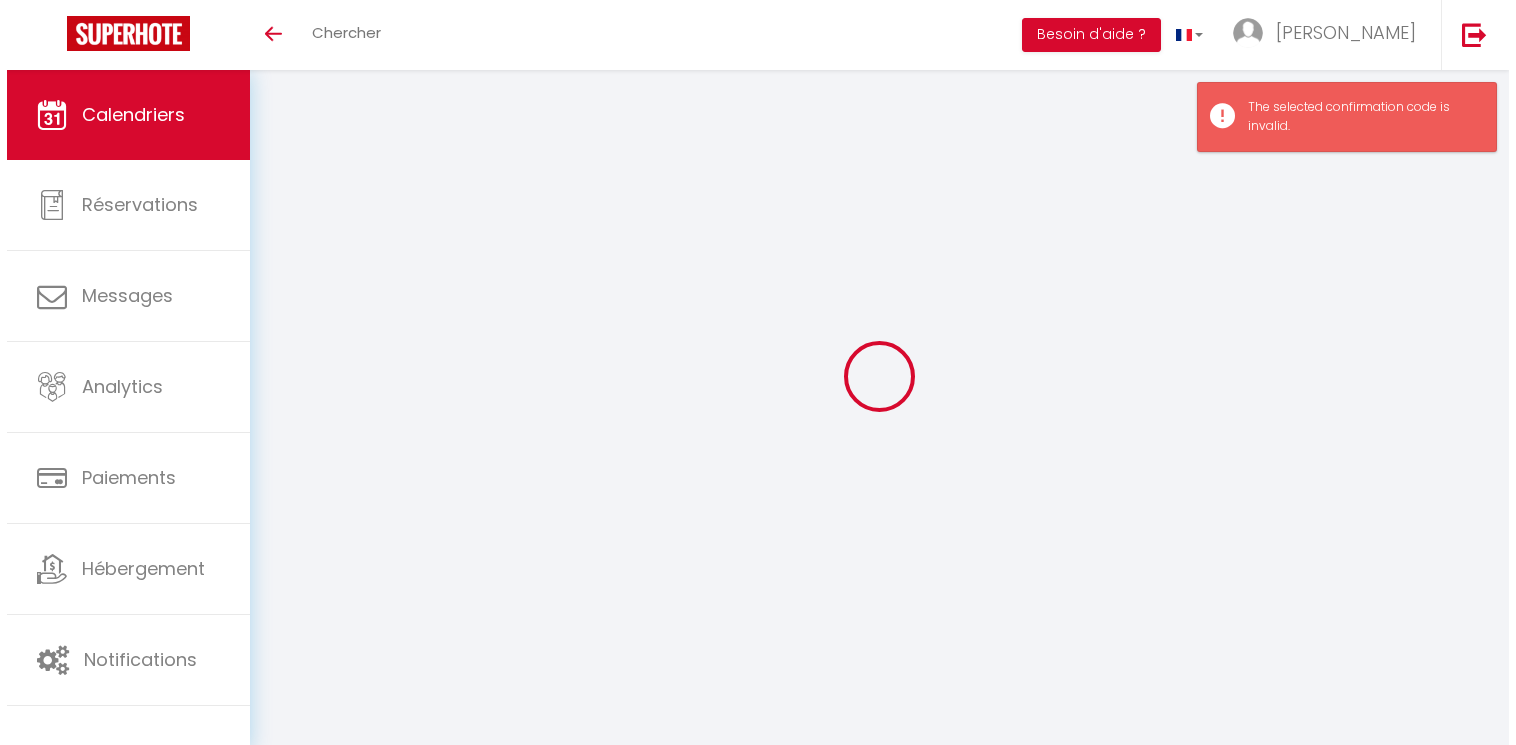 scroll, scrollTop: 0, scrollLeft: 0, axis: both 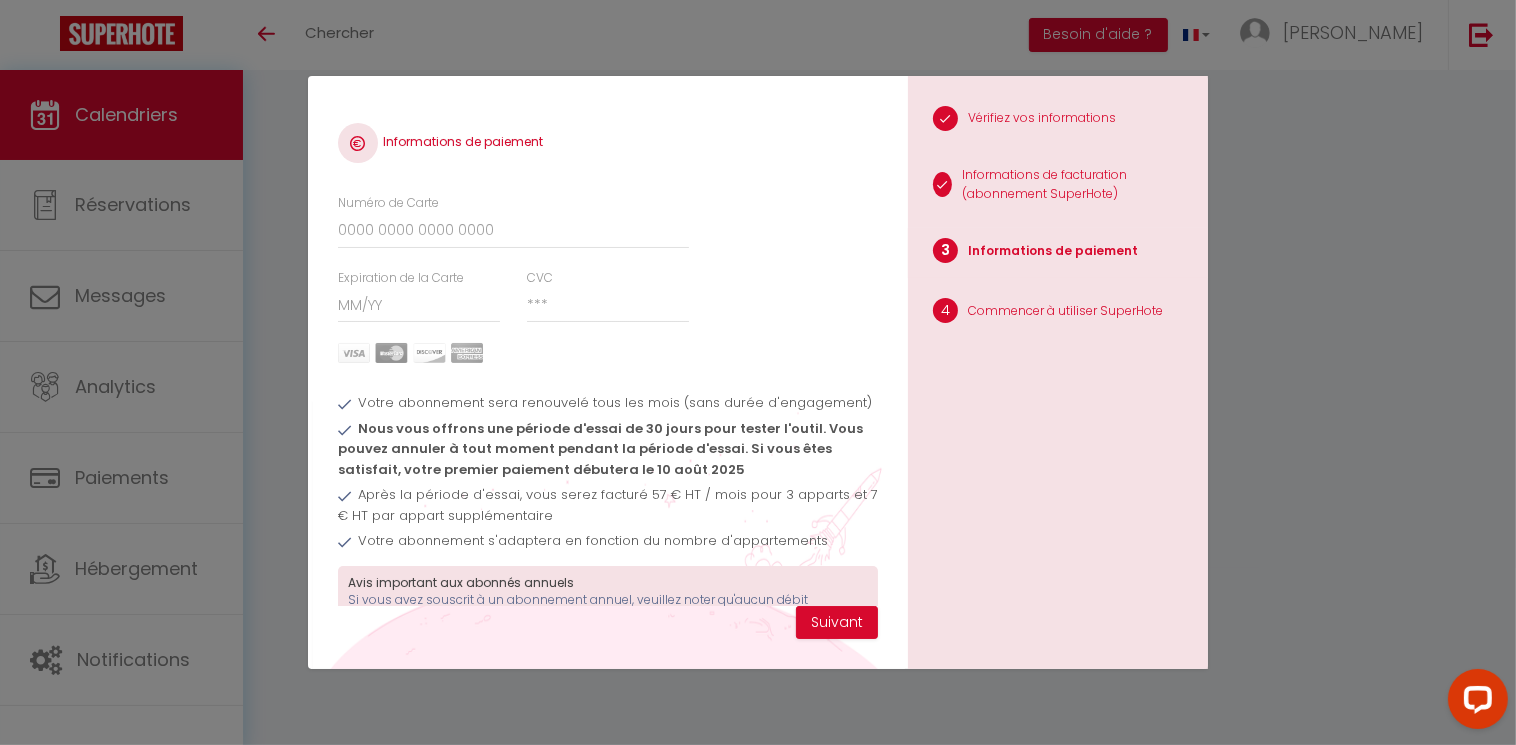 click on "Informations de paiement
Numéro de Carte
Expiration de la Carte
CVC
Votre abonnement sera renouvelé tous les mois (sans durée d'engagement)   Nous vous offrons une période d'essai de 30 jours pour tester l'outil. Vous pouvez annuler à tout moment pendant la période d'essai. Si vous êtes satisfait, votre premier paiement débutera le  [DATE]   Après la période d'essai, vous serez facturé 57 € HT / mois pour 3 apparts et 7 € HT par appart supplémentaire   Votre abonnement s'adaptera en fonction du nombre d'appartements   Avis important aux abonnés annuels
Suivant
1
Vérifiez vos informations
2
Informations de facturation (abonnement SuperHote)" at bounding box center (758, 372) 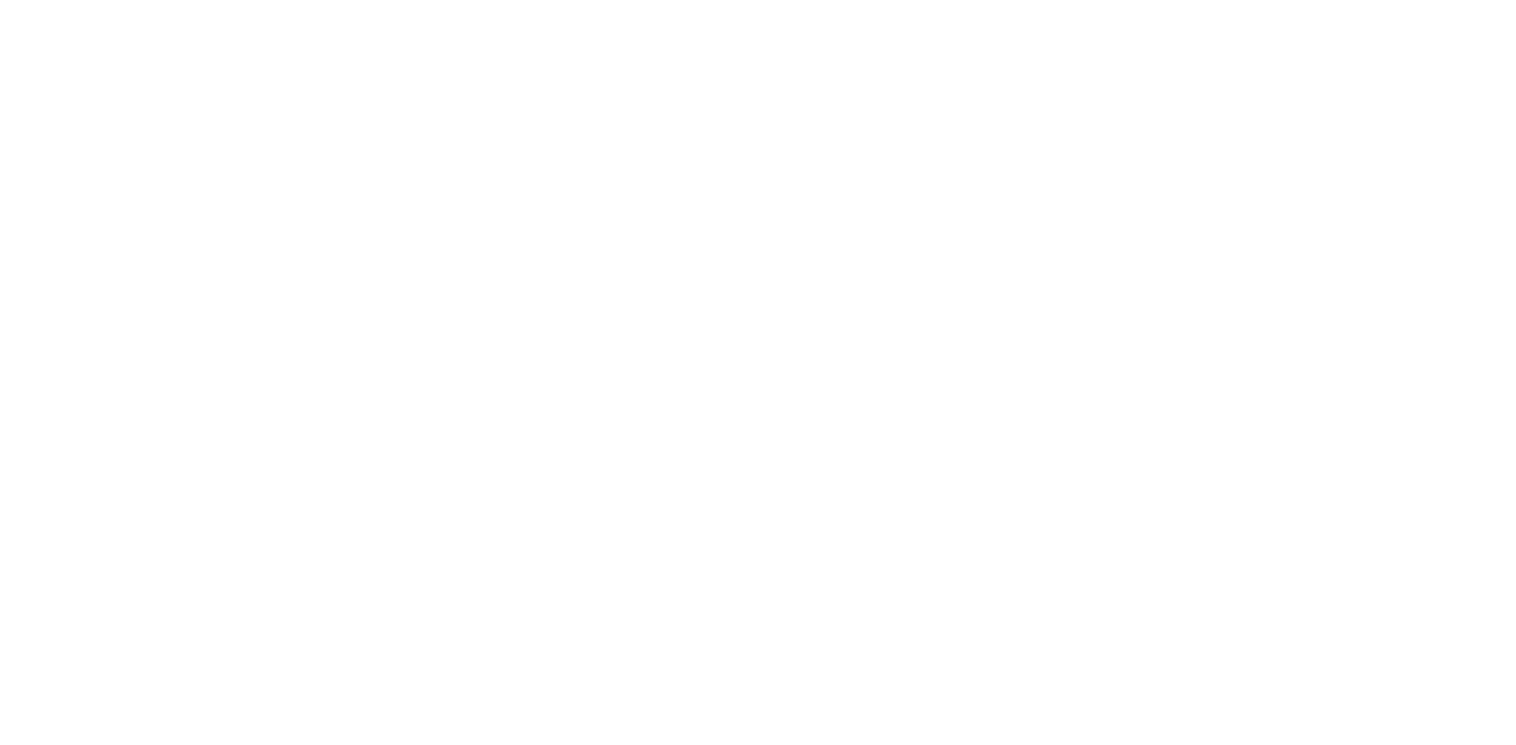 scroll, scrollTop: 0, scrollLeft: 0, axis: both 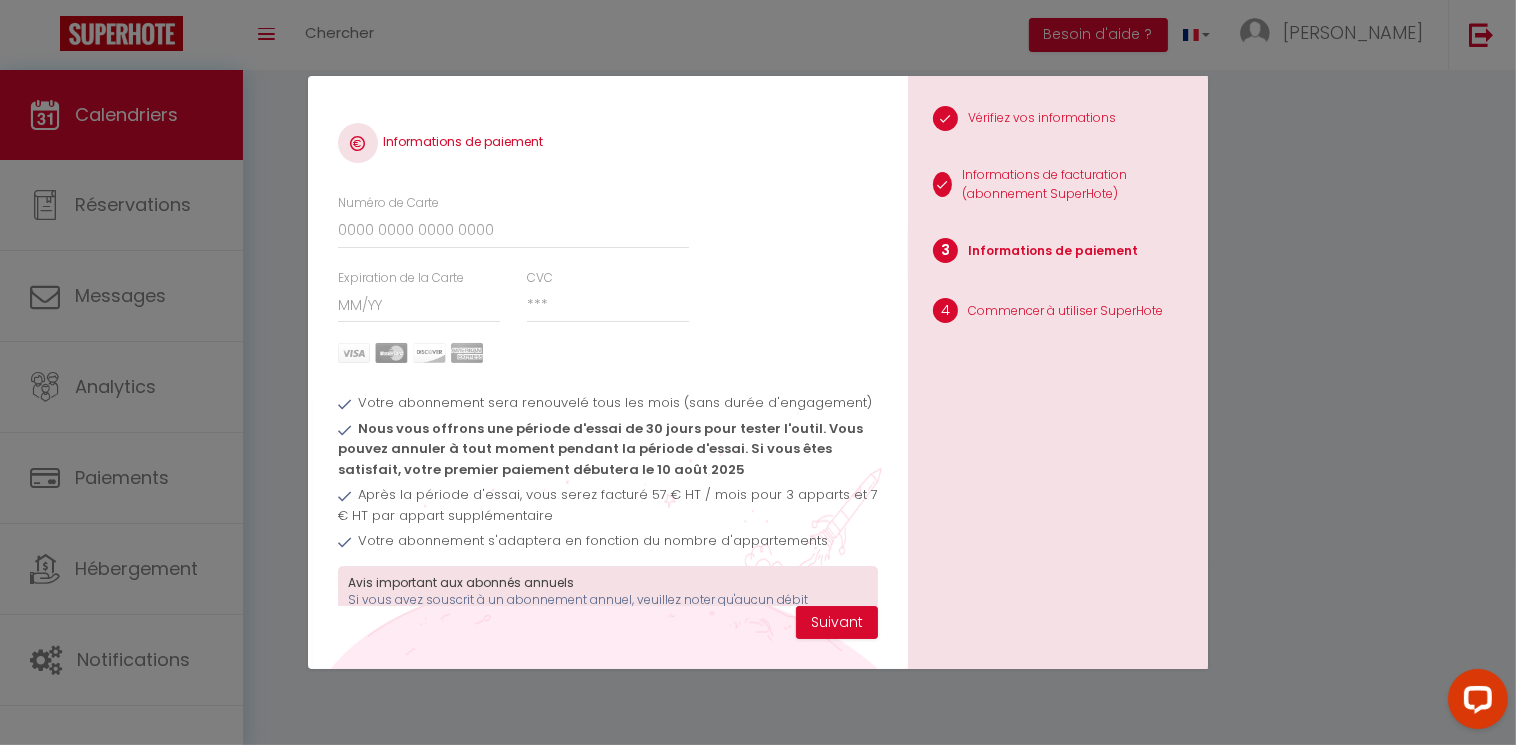 click on "Informations de paiement
Numéro de Carte
Expiration de la Carte
CVC
Votre abonnement sera renouvelé tous les mois (sans durée d'engagement)   Nous vous offrons une période d'essai de 30 jours pour tester l'outil. Vous pouvez annuler à tout moment pendant la période d'essai. Si vous êtes satisfait, votre premier paiement débutera le  [DATE]   Après la période d'essai, vous serez facturé 57 € HT / mois pour 3 apparts et 7 € HT par appart supplémentaire   Votre abonnement s'adaptera en fonction du nombre d'appartements   Avis important aux abonnés annuels
Suivant
1
Vérifiez vos informations
2
Informations de facturation (abonnement SuperHote)" at bounding box center (758, 372) 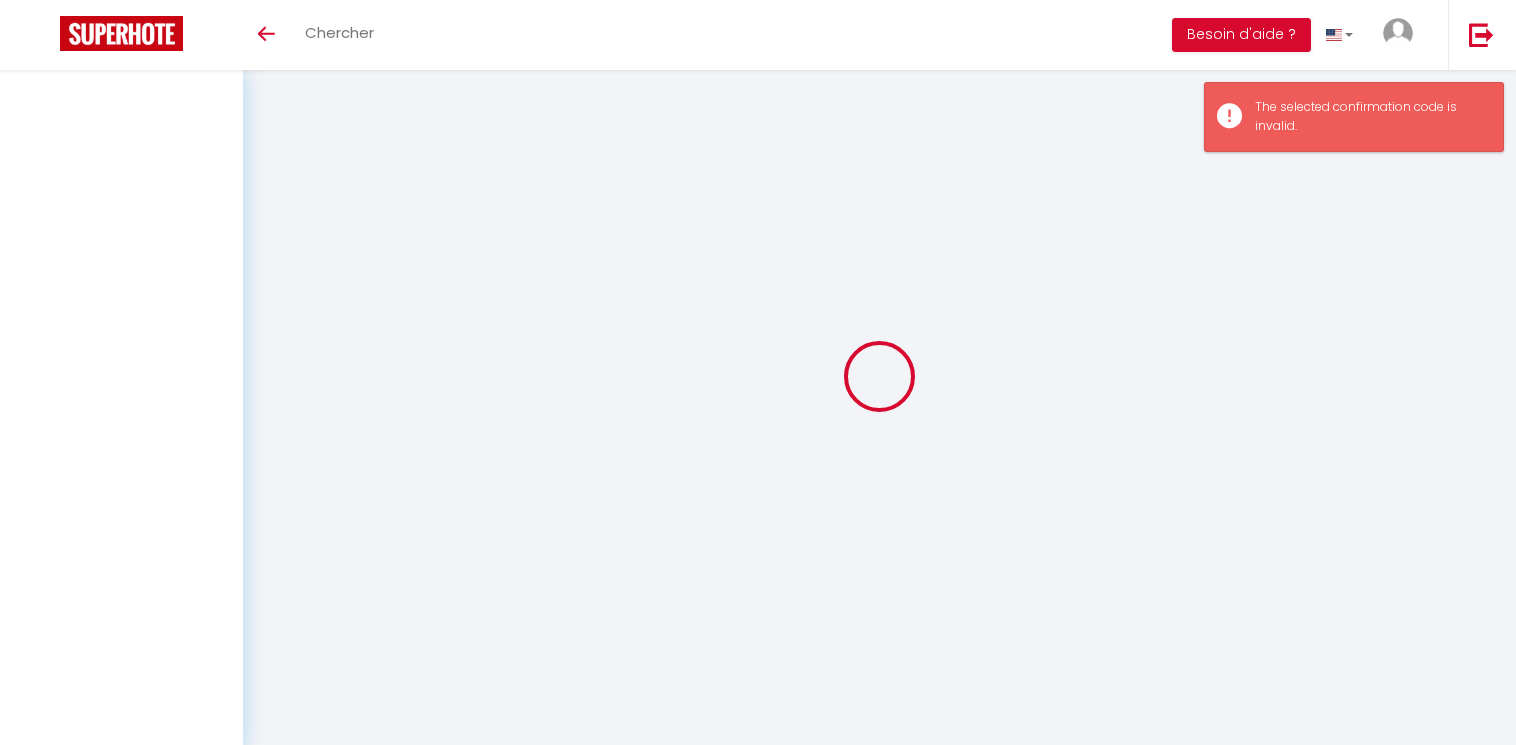 click at bounding box center [758, 37] 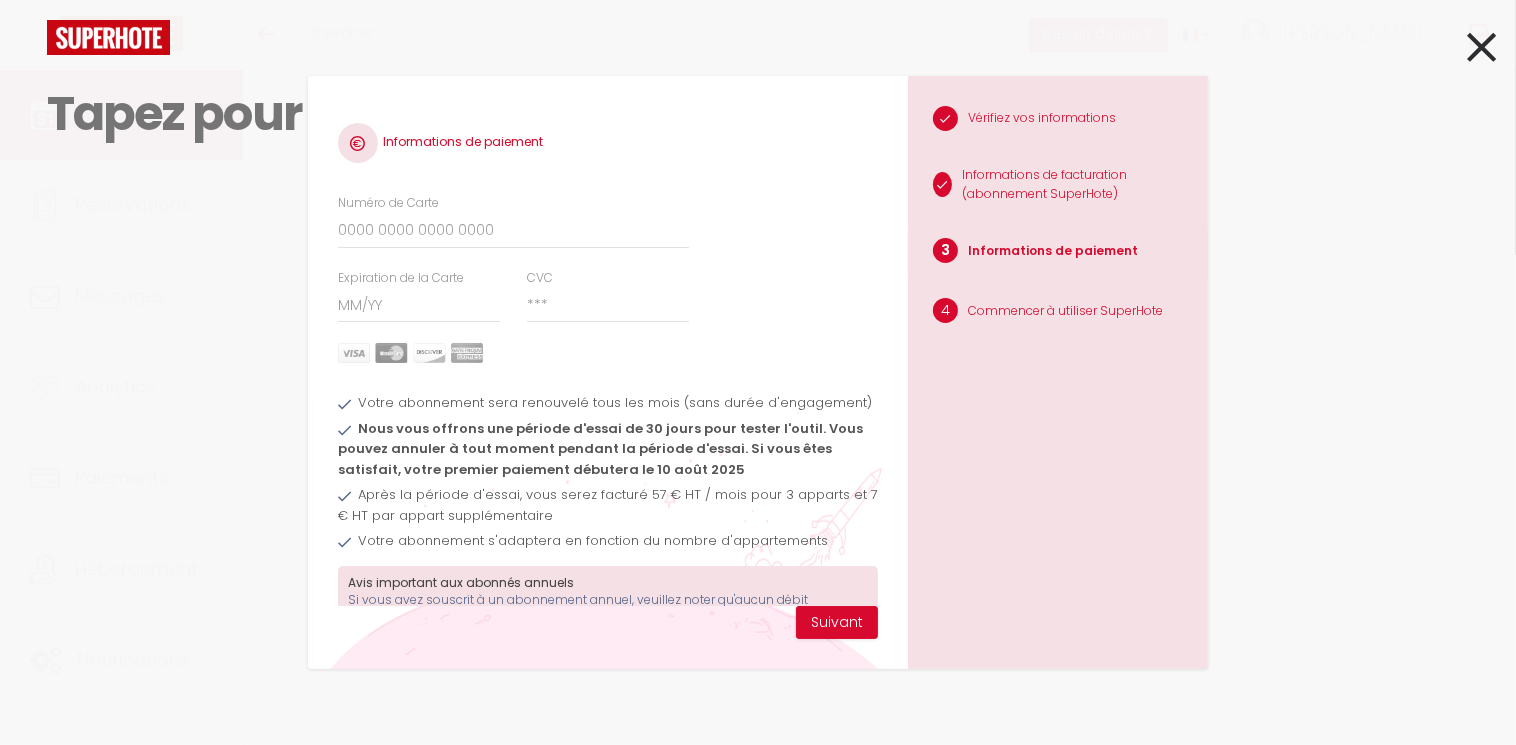 click on "Informations de paiement
Numéro de Carte
Expiration de la Carte
CVC
Votre abonnement sera renouvelé tous les mois (sans durée d'engagement)   Nous vous offrons une période d'essai de 30 jours pour tester l'outil. Vous pouvez annuler à tout moment pendant la période d'essai. Si vous êtes satisfait, votre premier paiement débutera le  [DATE]   Après la période d'essai, vous serez facturé 57 € HT / mois pour 3 apparts et 7 € HT par appart supplémentaire   Votre abonnement s'adaptera en fonction du nombre d'appartements   Avis important aux abonnés annuels
Suivant
1
Vérifiez vos informations
2
Informations de facturation (abonnement SuperHote)" at bounding box center (758, 372) 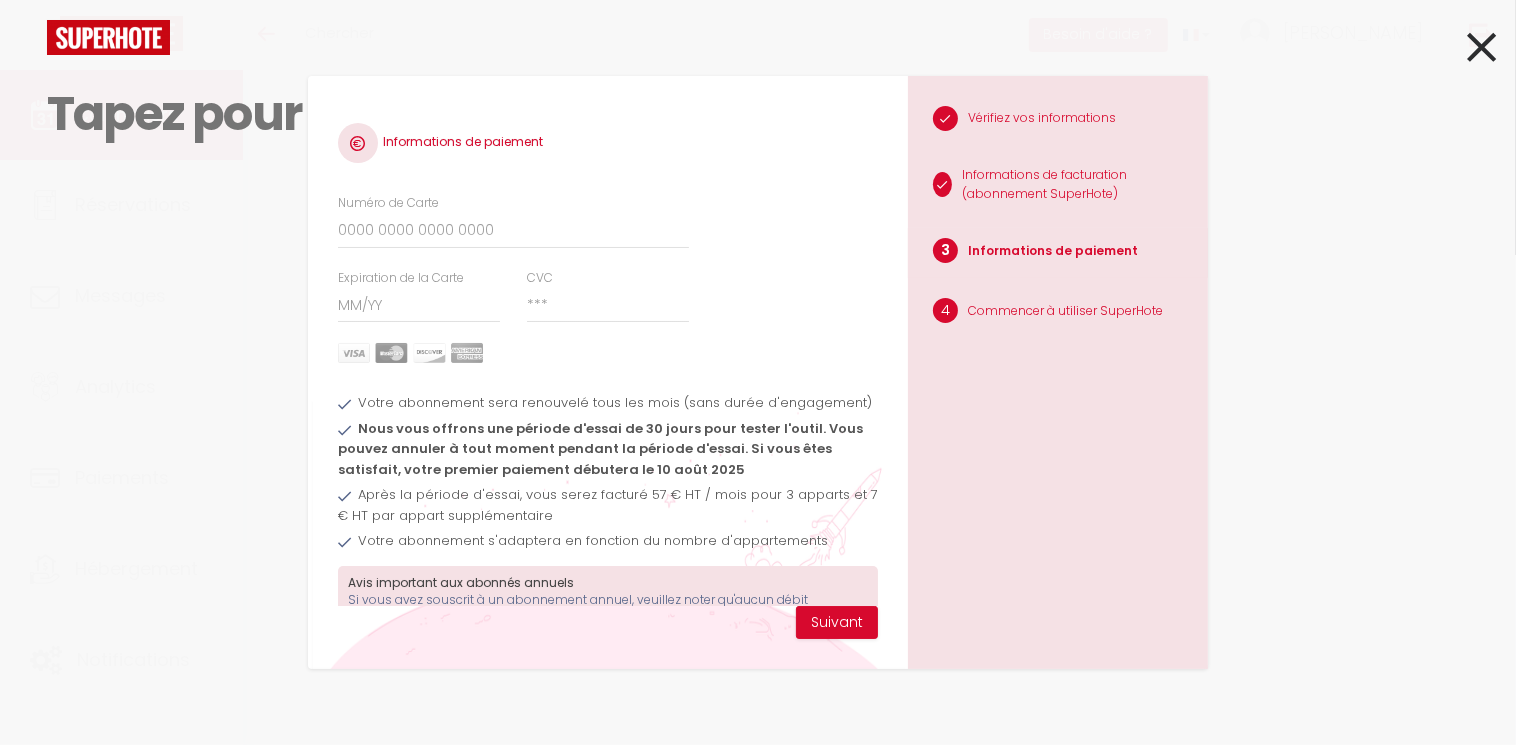 click on "Informations de paiement
Numéro de Carte
Expiration de la Carte
CVC
Votre abonnement sera renouvelé tous les mois (sans durée d'engagement)   Nous vous offrons une période d'essai de 30 jours pour tester l'outil. Vous pouvez annuler à tout moment pendant la période d'essai. Si vous êtes satisfait, votre premier paiement débutera le  [DATE]   Après la période d'essai, vous serez facturé 57 € HT / mois pour 3 apparts et 7 € HT par appart supplémentaire   Votre abonnement s'adaptera en fonction du nombre d'appartements   Avis important aux abonnés annuels
Suivant
1
Vérifiez vos informations
2
Informations de facturation (abonnement SuperHote)" at bounding box center [758, 372] 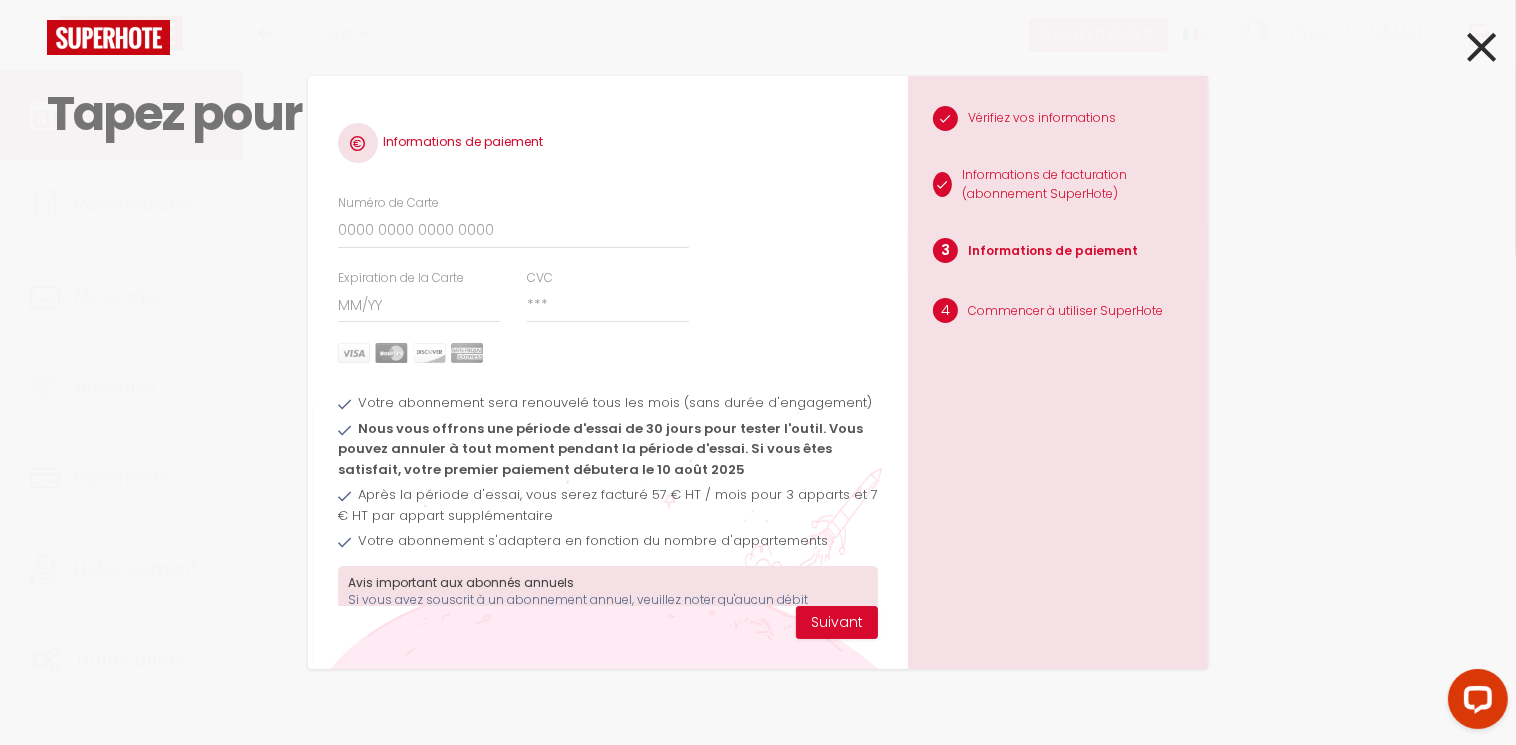 scroll, scrollTop: 0, scrollLeft: 0, axis: both 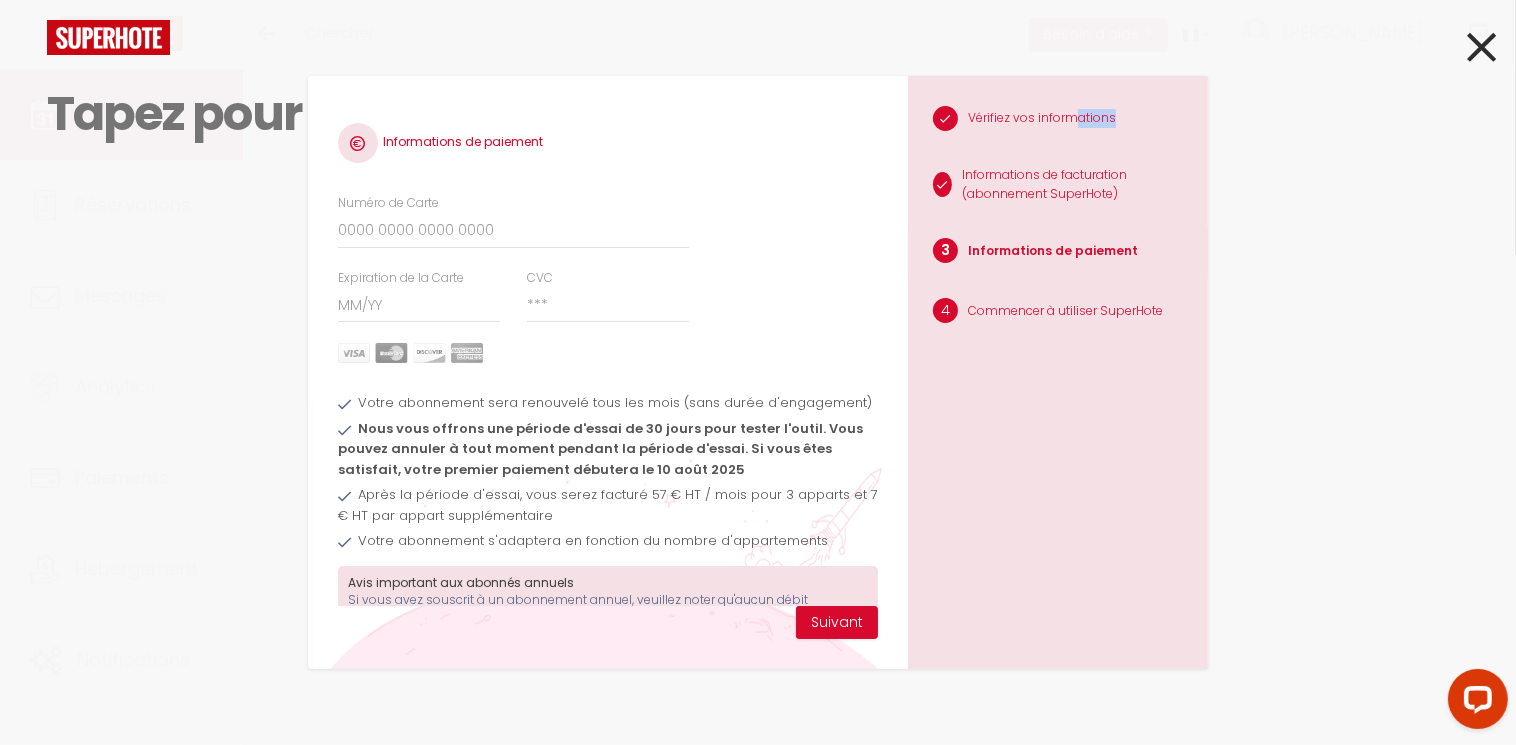 click on "Informations de paiement
Numéro de Carte
Expiration de la Carte
CVC
Votre abonnement sera renouvelé tous les mois (sans durée d'engagement)   Nous vous offrons une période d'essai de 30 jours pour tester l'outil. Vous pouvez annuler à tout moment pendant la période d'essai. Si vous êtes satisfait, votre premier paiement débutera le  [DATE]   Après la période d'essai, vous serez facturé 57 € HT / mois pour 3 apparts et 7 € HT par appart supplémentaire   Votre abonnement s'adaptera en fonction du nombre d'appartements   Avis important aux abonnés annuels
Suivant
1
Vérifiez vos informations
2
Informations de facturation (abonnement SuperHote)" at bounding box center [758, 372] 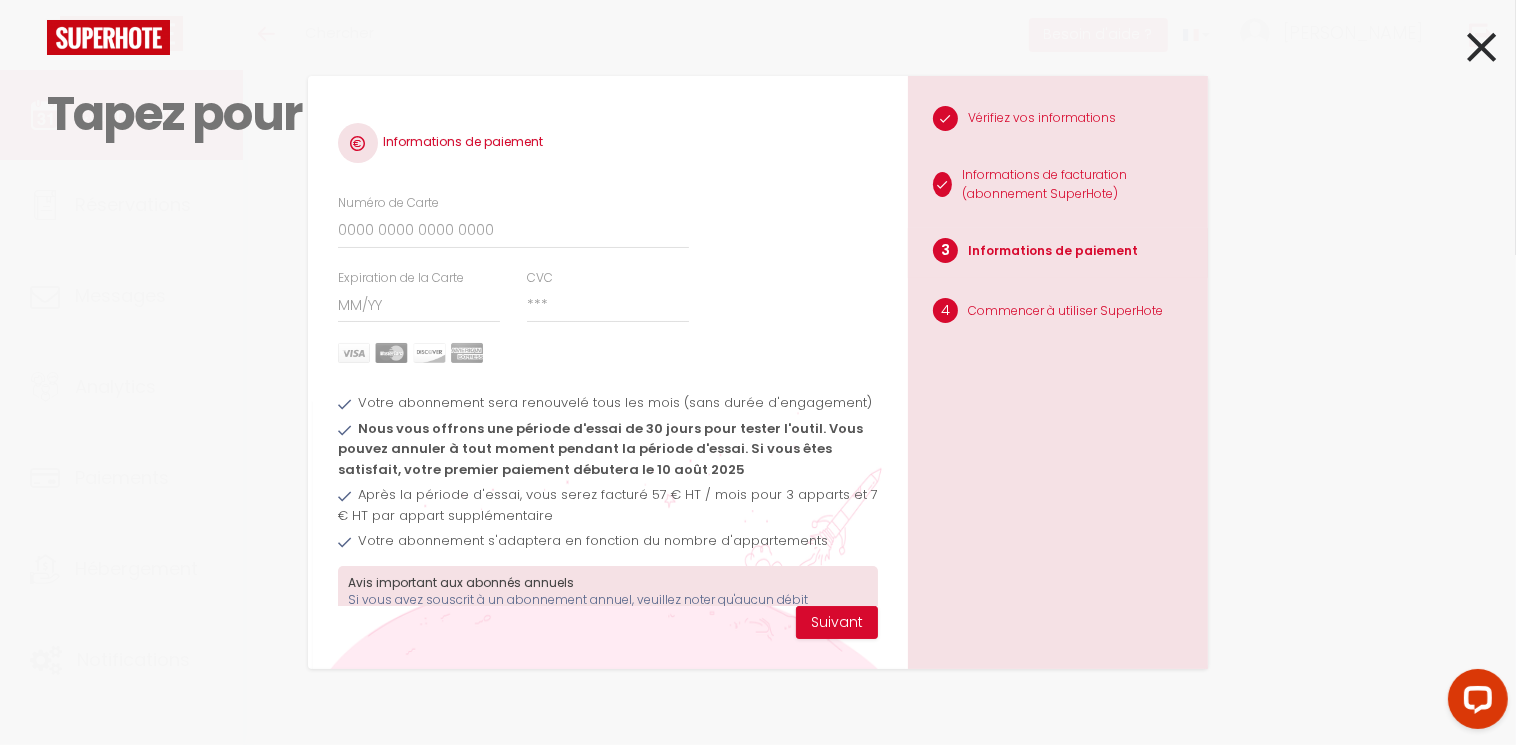 click on "Informations de paiement
Numéro de Carte
Expiration de la Carte
CVC
Votre abonnement sera renouvelé tous les mois (sans durée d'engagement)   Nous vous offrons une période d'essai de 30 jours pour tester l'outil. Vous pouvez annuler à tout moment pendant la période d'essai. Si vous êtes satisfait, votre premier paiement débutera le  [DATE]   Après la période d'essai, vous serez facturé 57 € HT / mois pour 3 apparts et 7 € HT par appart supplémentaire   Votre abonnement s'adaptera en fonction du nombre d'appartements   Avis important aux abonnés annuels
Suivant
1
Vérifiez vos informations
2
Informations de facturation (abonnement SuperHote)" at bounding box center (758, 372) 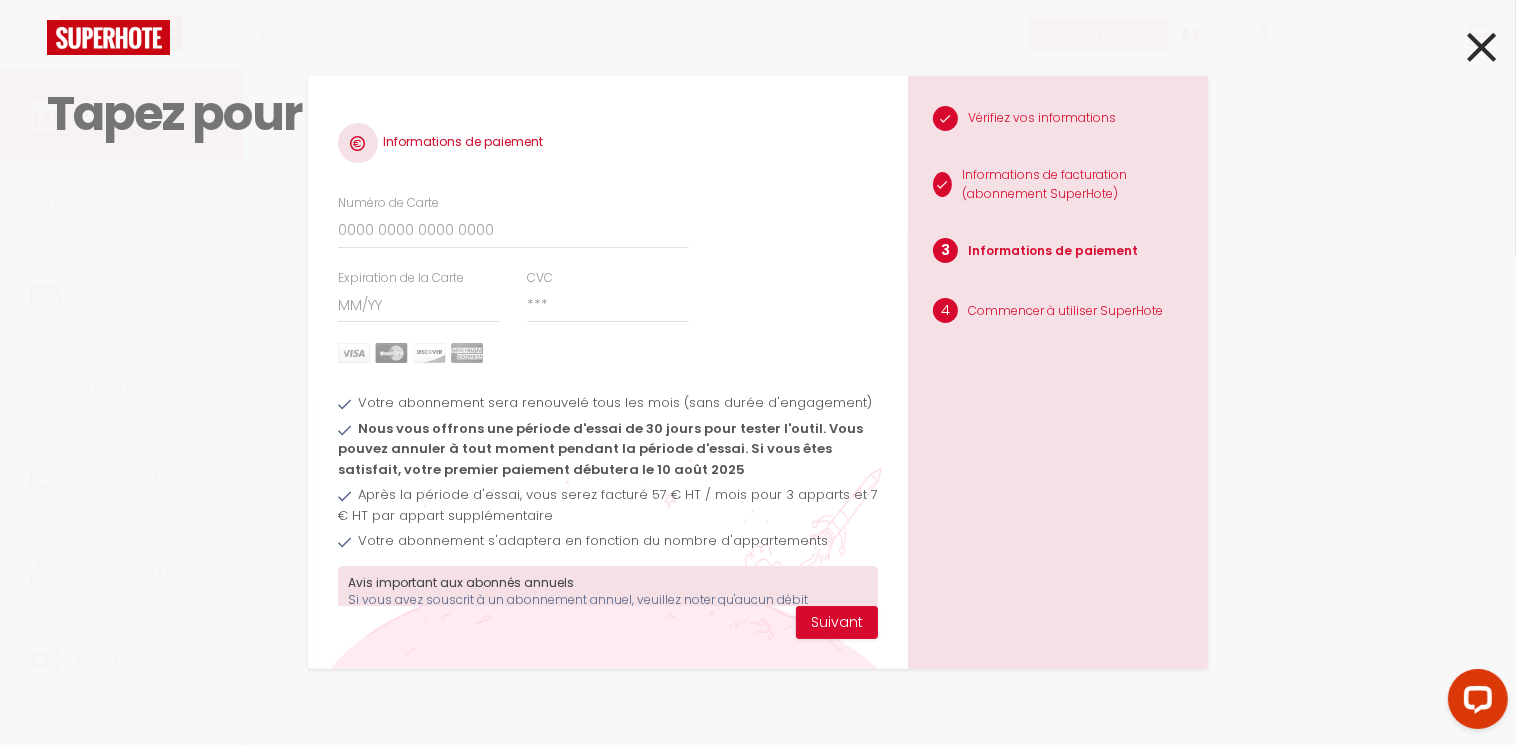 click on "Informations de paiement
Numéro de Carte
Expiration de la Carte
CVC
Votre abonnement sera renouvelé tous les mois (sans durée d'engagement)   Nous vous offrons une période d'essai de 30 jours pour tester l'outil. Vous pouvez annuler à tout moment pendant la période d'essai. Si vous êtes satisfait, votre premier paiement débutera le  [DATE]   Après la période d'essai, vous serez facturé 57 € HT / mois pour 3 apparts et 7 € HT par appart supplémentaire   Votre abonnement s'adaptera en fonction du nombre d'appartements   Avis important aux abonnés annuels
Suivant
1
Vérifiez vos informations
2
Informations de facturation (abonnement SuperHote)" at bounding box center (758, 372) 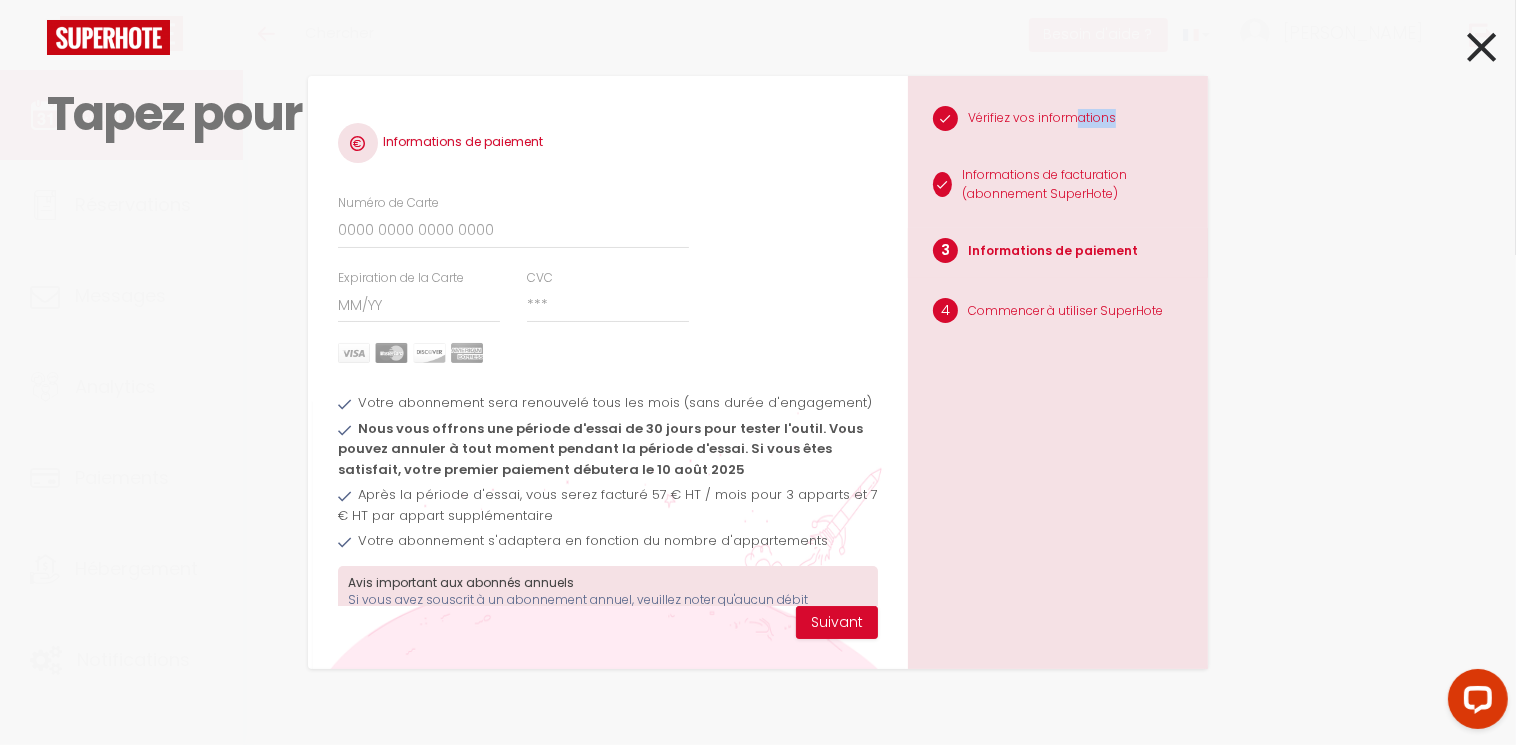 click on "Informations de paiement
Numéro de Carte
Expiration de la Carte
CVC
Votre abonnement sera renouvelé tous les mois (sans durée d'engagement)   Nous vous offrons une période d'essai de 30 jours pour tester l'outil. Vous pouvez annuler à tout moment pendant la période d'essai. Si vous êtes satisfait, votre premier paiement débutera le  [DATE]   Après la période d'essai, vous serez facturé 57 € HT / mois pour 3 apparts et 7 € HT par appart supplémentaire   Votre abonnement s'adaptera en fonction du nombre d'appartements   Avis important aux abonnés annuels
Suivant
1
Vérifiez vos informations
2
Informations de facturation (abonnement SuperHote)" at bounding box center (758, 372) 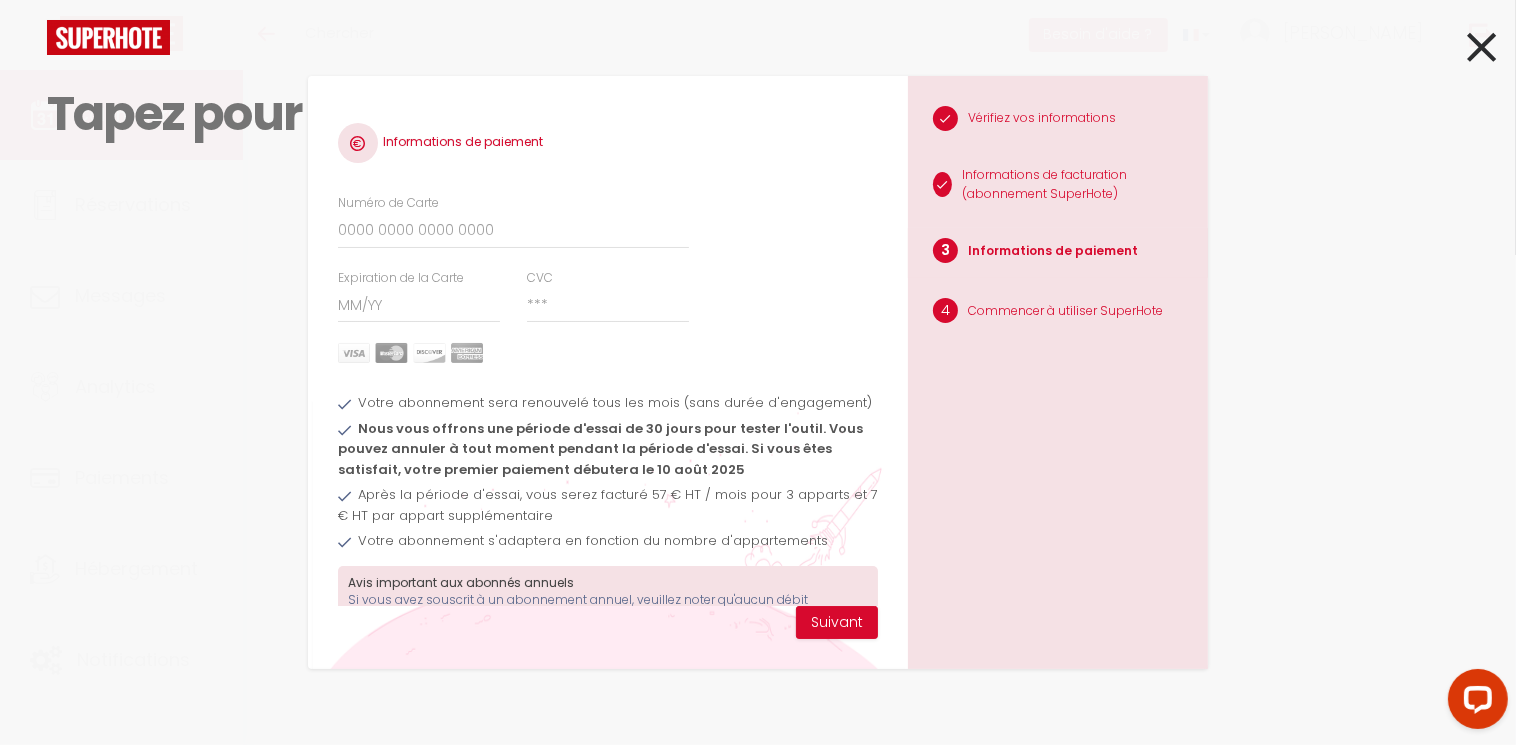 drag, startPoint x: 1476, startPoint y: 40, endPoint x: 1493, endPoint y: 230, distance: 190.759 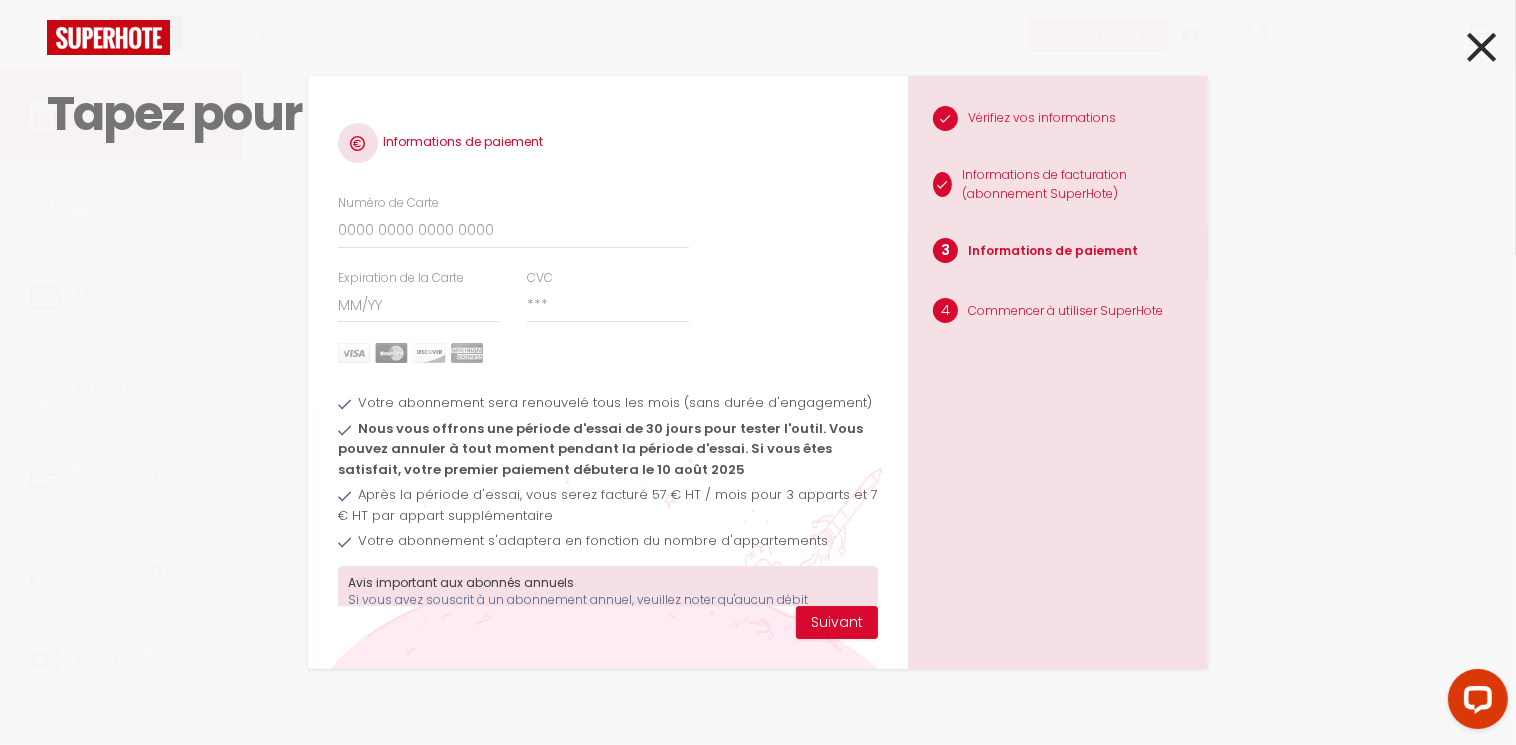 click on "Informations de paiement
Numéro de Carte
Expiration de la Carte
CVC
Votre abonnement sera renouvelé tous les mois (sans durée d'engagement)   Nous vous offrons une période d'essai de 30 jours pour tester l'outil. Vous pouvez annuler à tout moment pendant la période d'essai. Si vous êtes satisfait, votre premier paiement débutera le  [DATE]   Après la période d'essai, vous serez facturé 57 € HT / mois pour 3 apparts et 7 € HT par appart supplémentaire   Votre abonnement s'adaptera en fonction du nombre d'appartements   Avis important aux abonnés annuels
Suivant
1
Vérifiez vos informations
2
Informations de facturation (abonnement SuperHote)" at bounding box center [758, 372] 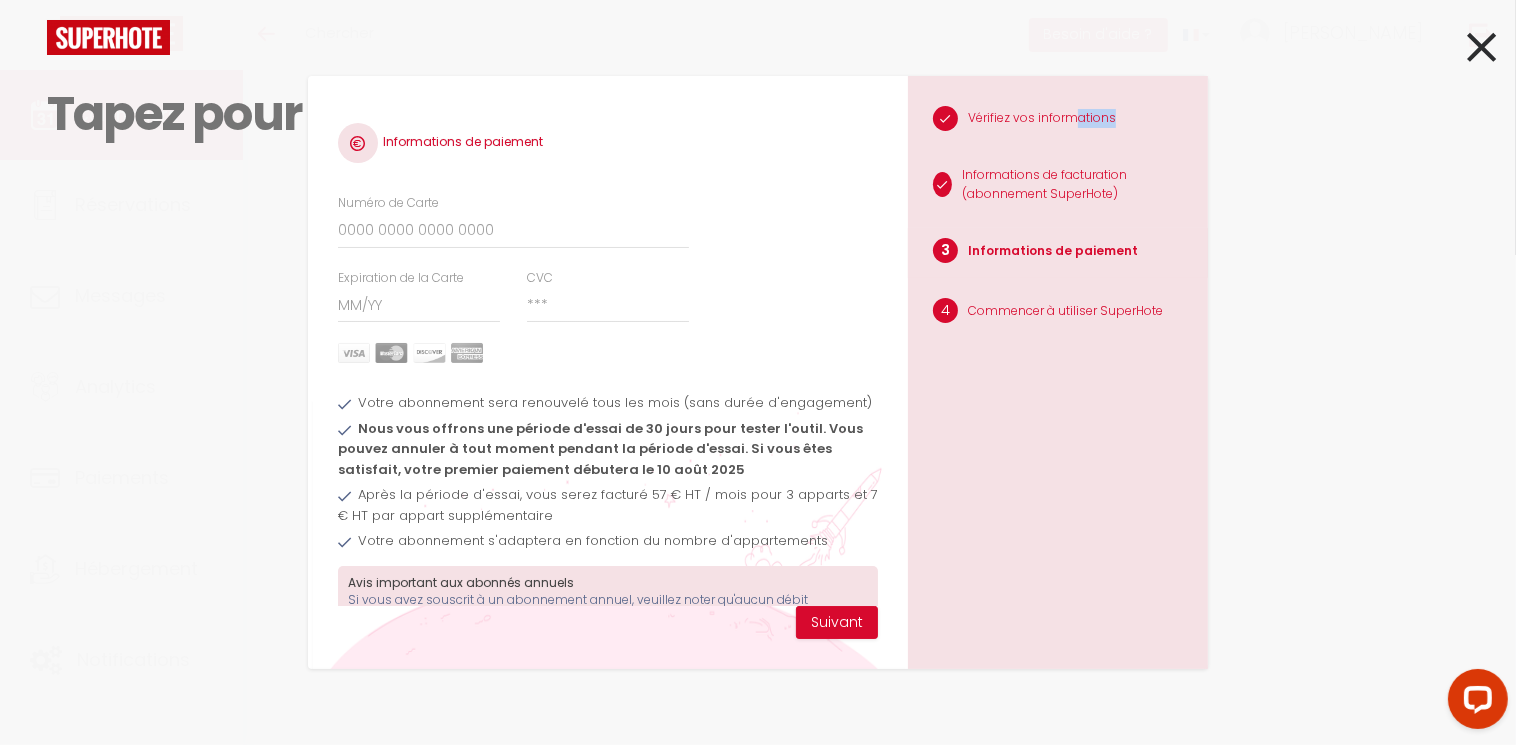 click on "Informations de paiement
Numéro de Carte
Expiration de la Carte
CVC
Votre abonnement sera renouvelé tous les mois (sans durée d'engagement)   Nous vous offrons une période d'essai de 30 jours pour tester l'outil. Vous pouvez annuler à tout moment pendant la période d'essai. Si vous êtes satisfait, votre premier paiement débutera le  [DATE]   Après la période d'essai, vous serez facturé 57 € HT / mois pour 3 apparts et 7 € HT par appart supplémentaire   Votre abonnement s'adaptera en fonction du nombre d'appartements   Avis important aux abonnés annuels
Suivant
1
Vérifiez vos informations
2
Informations de facturation (abonnement SuperHote)" at bounding box center (758, 372) 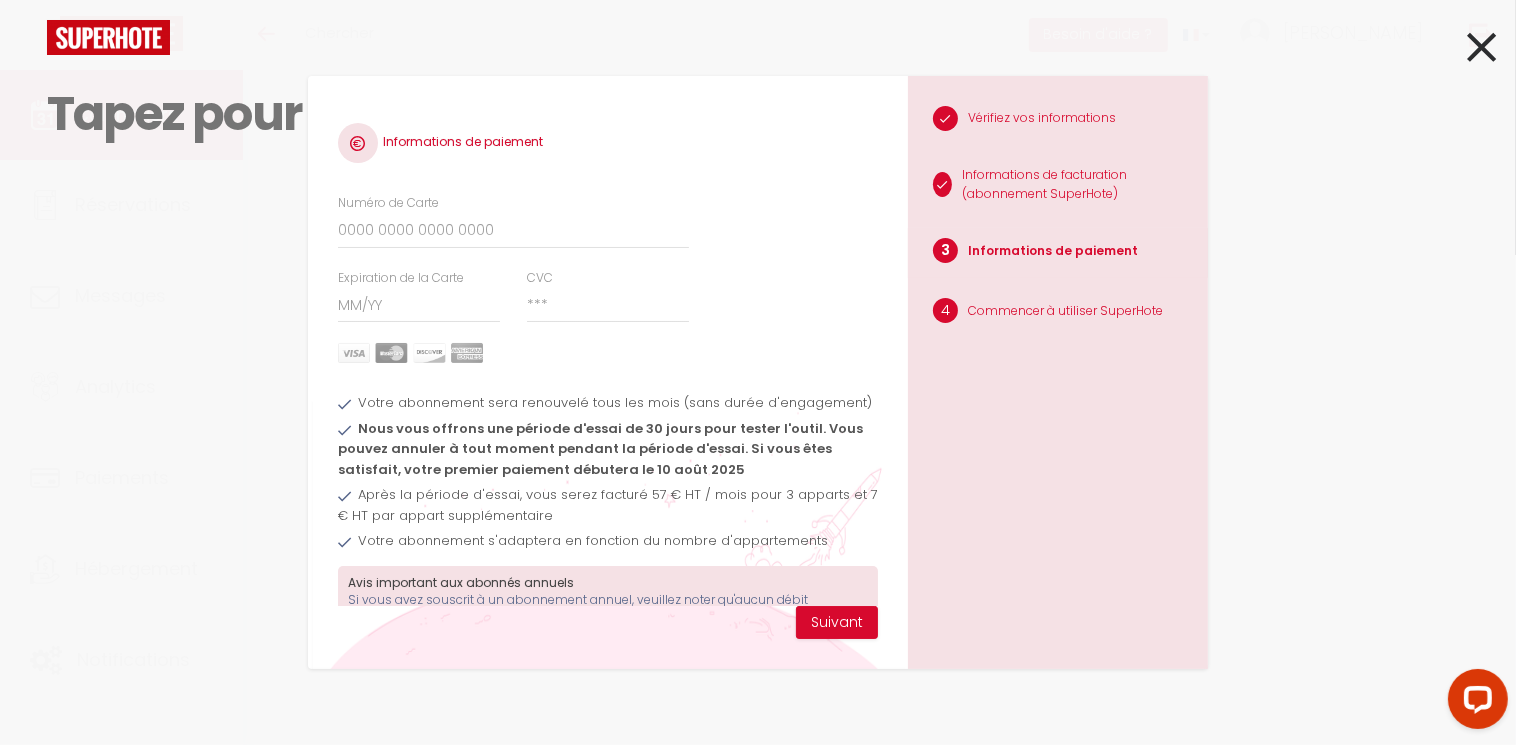 click on "Informations de paiement
Numéro de Carte
Expiration de la Carte
CVC
Votre abonnement sera renouvelé tous les mois (sans durée d'engagement)   Nous vous offrons une période d'essai de 30 jours pour tester l'outil. Vous pouvez annuler à tout moment pendant la période d'essai. Si vous êtes satisfait, votre premier paiement débutera le  [DATE]   Après la période d'essai, vous serez facturé 57 € HT / mois pour 3 apparts et 7 € HT par appart supplémentaire   Votre abonnement s'adaptera en fonction du nombre d'appartements   Avis important aux abonnés annuels
Suivant
1
Vérifiez vos informations
2
Informations de facturation (abonnement SuperHote)" at bounding box center [758, 372] 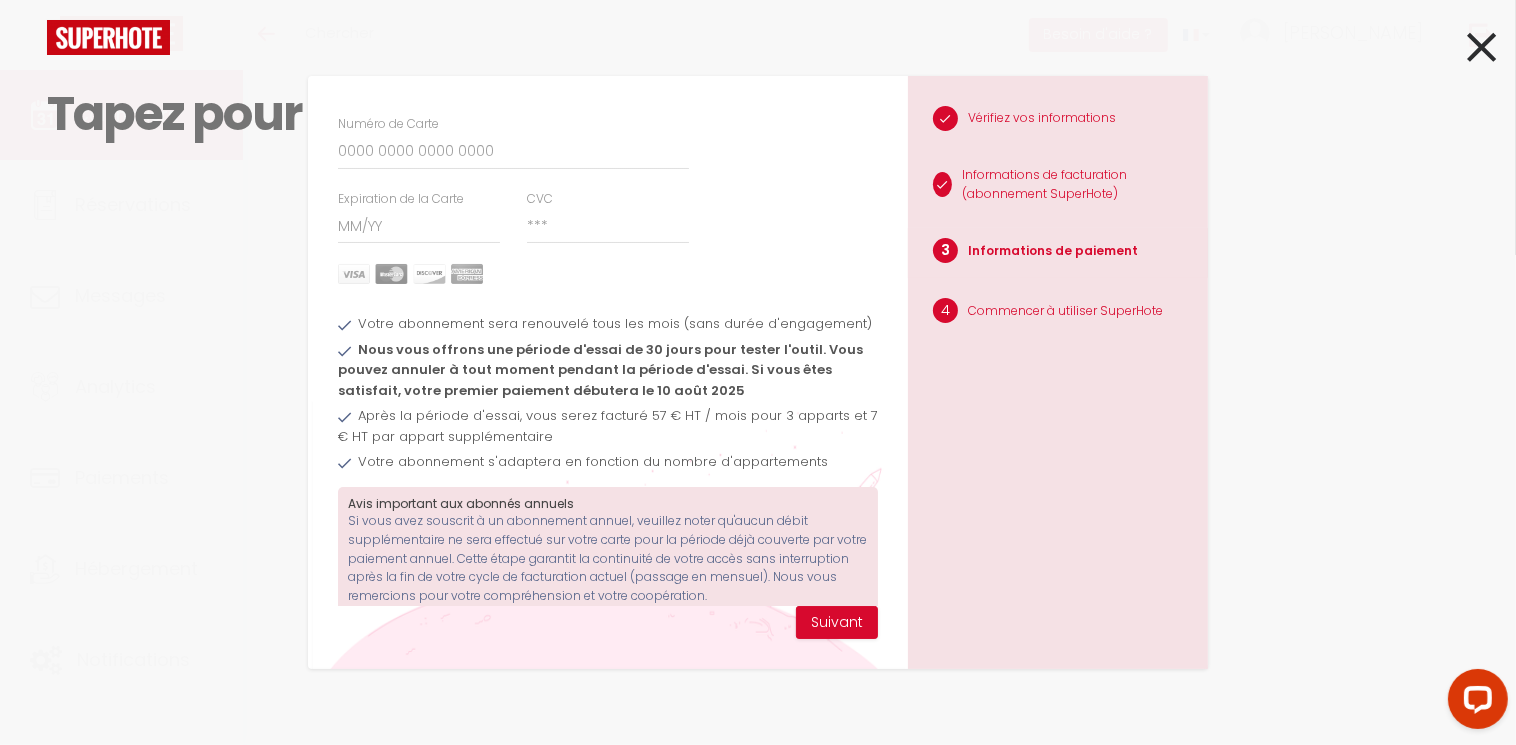 scroll, scrollTop: 113, scrollLeft: 0, axis: vertical 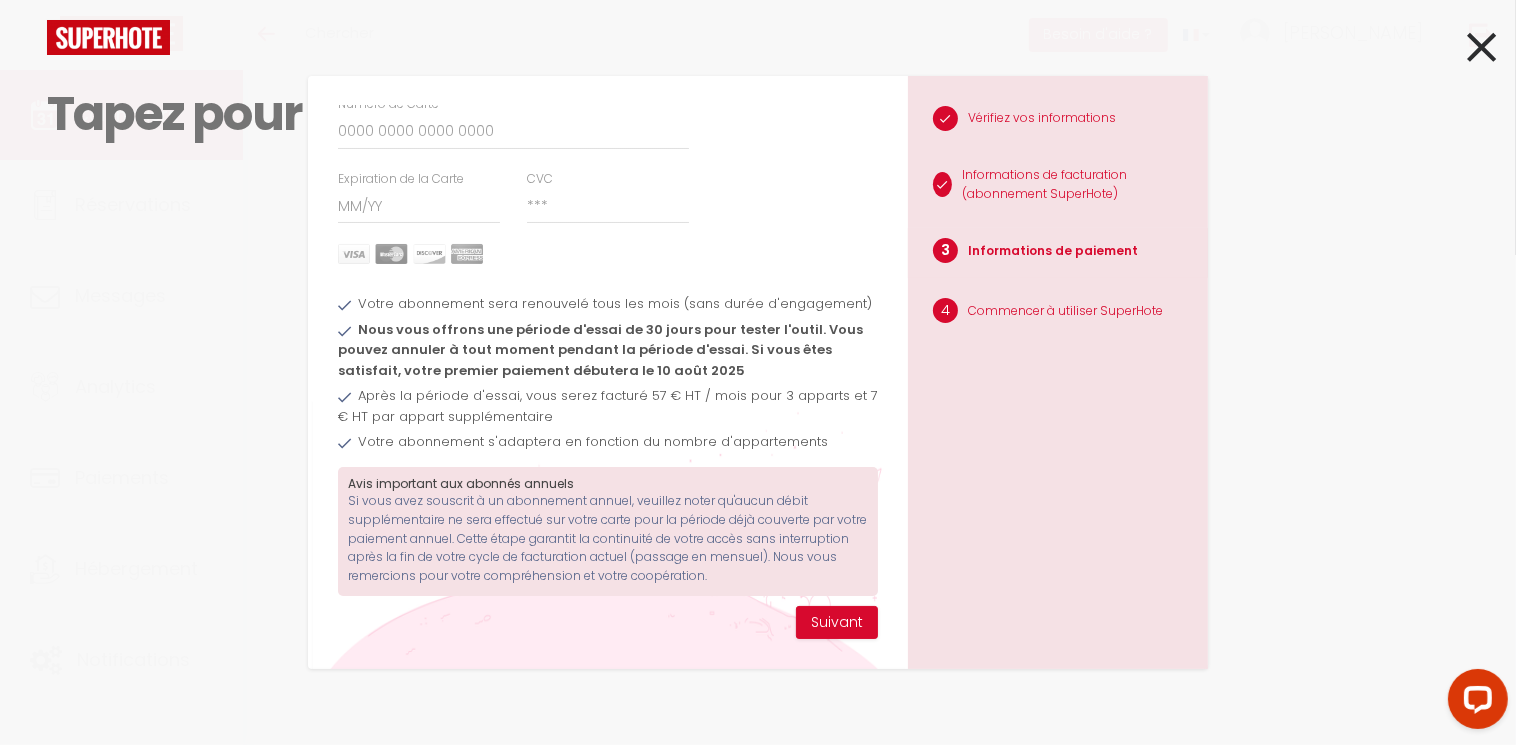 click on "Informations de paiement
Numéro de Carte
Expiration de la Carte
CVC
Votre abonnement sera renouvelé tous les mois (sans durée d'engagement)   Nous vous offrons une période d'essai de 30 jours pour tester l'outil. Vous pouvez annuler à tout moment pendant la période d'essai. Si vous êtes satisfait, votre premier paiement débutera le  [DATE]   Après la période d'essai, vous serez facturé 57 € HT / mois pour 3 apparts et 7 € HT par appart supplémentaire   Votre abonnement s'adaptera en fonction du nombre d'appartements   Avis important aux abonnés annuels
Suivant
1
Vérifiez vos informations
2
Informations de facturation (abonnement SuperHote)" at bounding box center [758, 372] 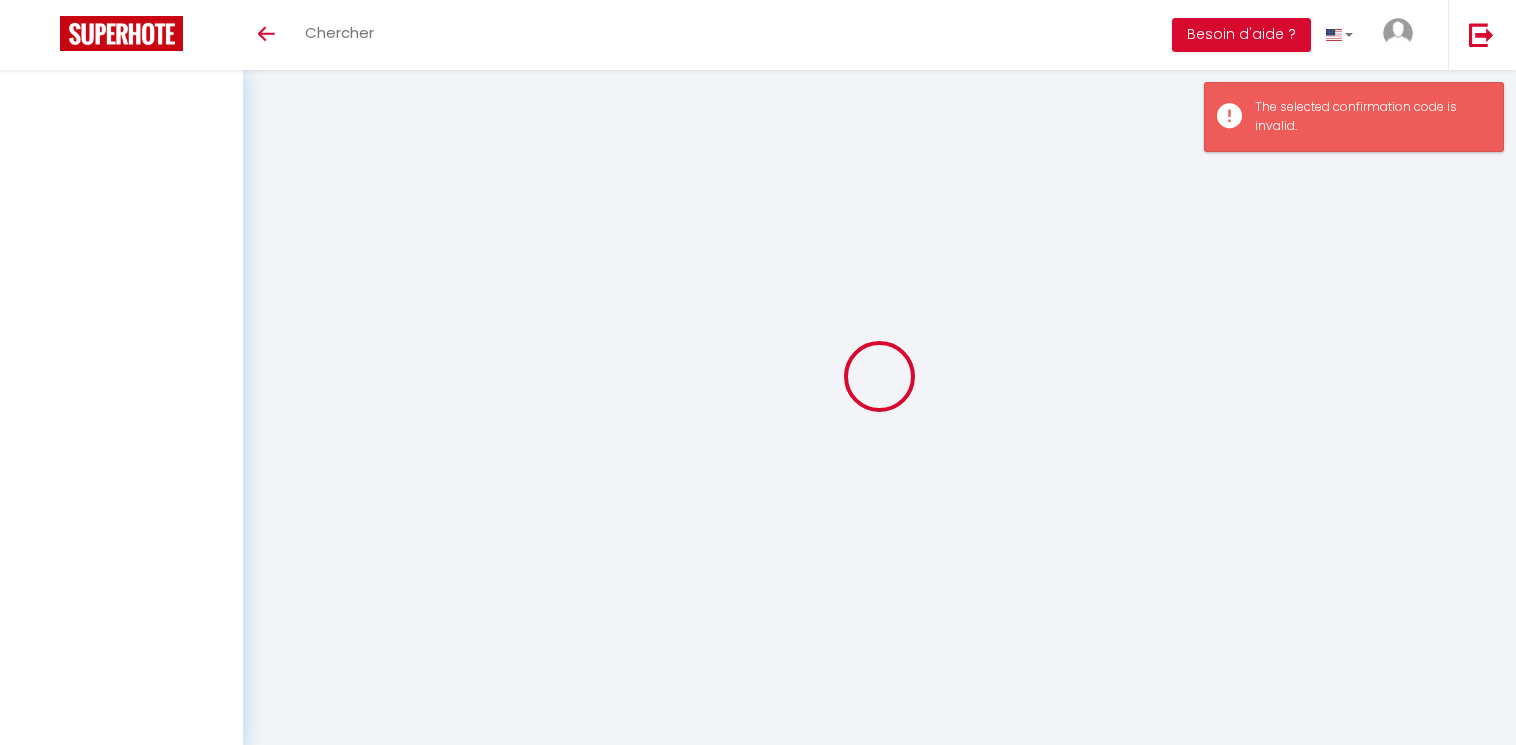 scroll, scrollTop: 0, scrollLeft: 0, axis: both 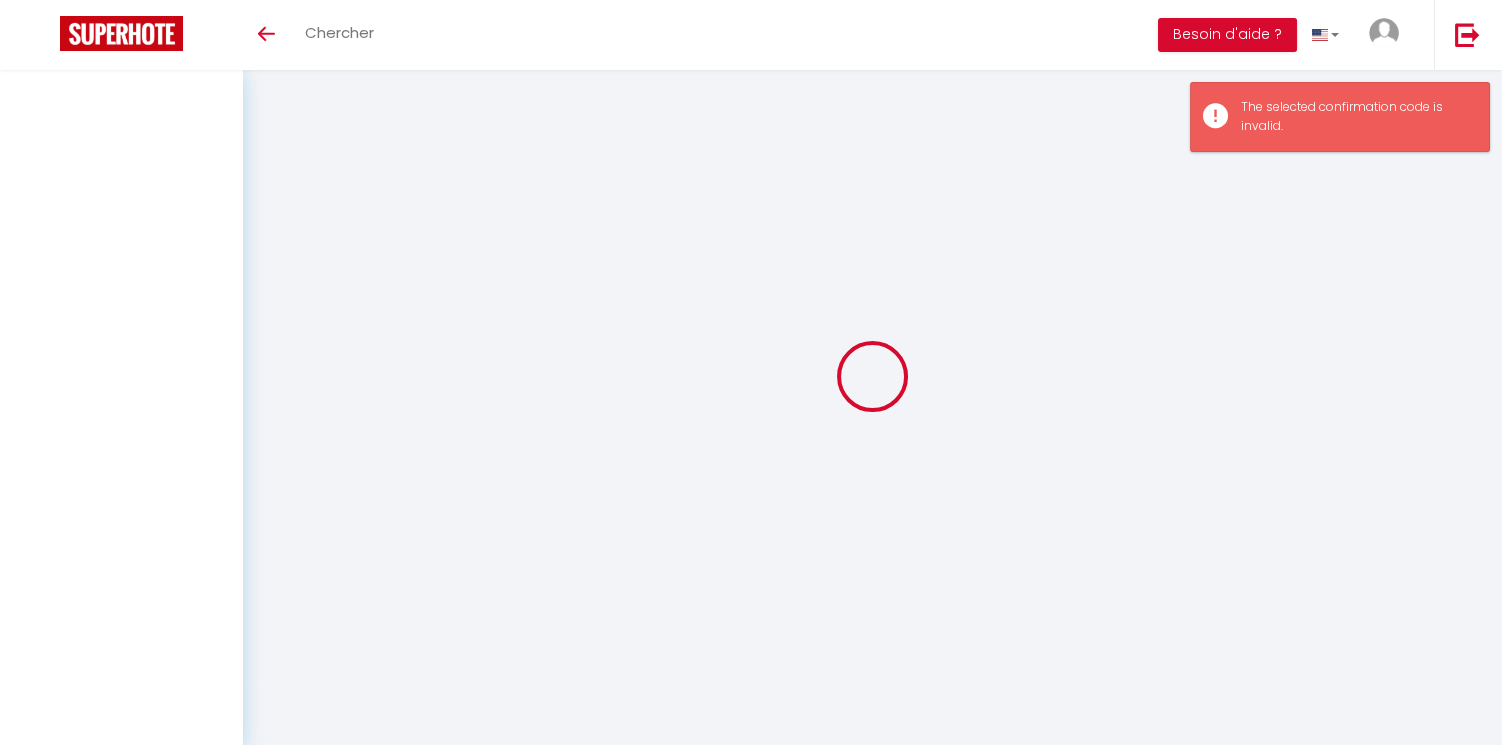 drag, startPoint x: 0, startPoint y: 0, endPoint x: 330, endPoint y: 95, distance: 343.4021 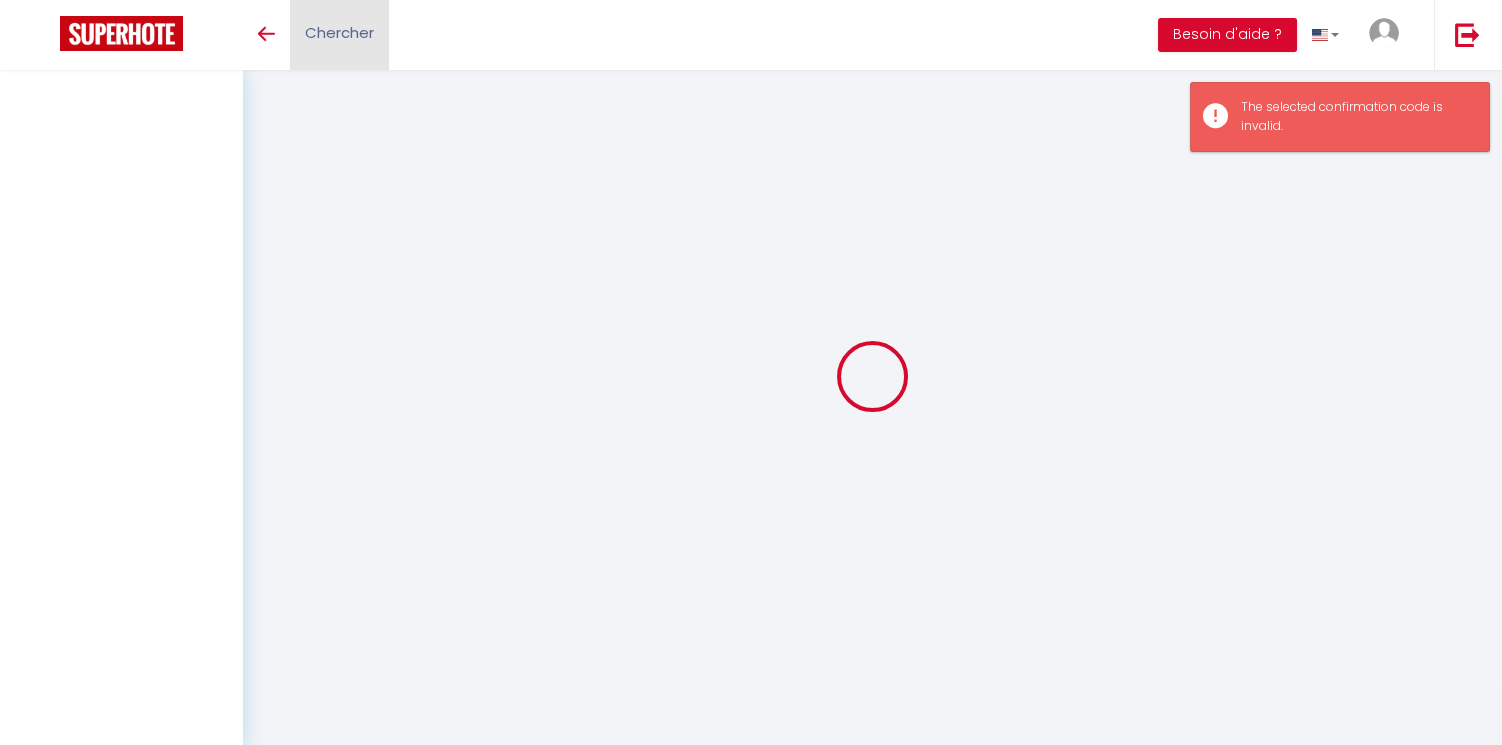 click on "Chercher" at bounding box center (339, 32) 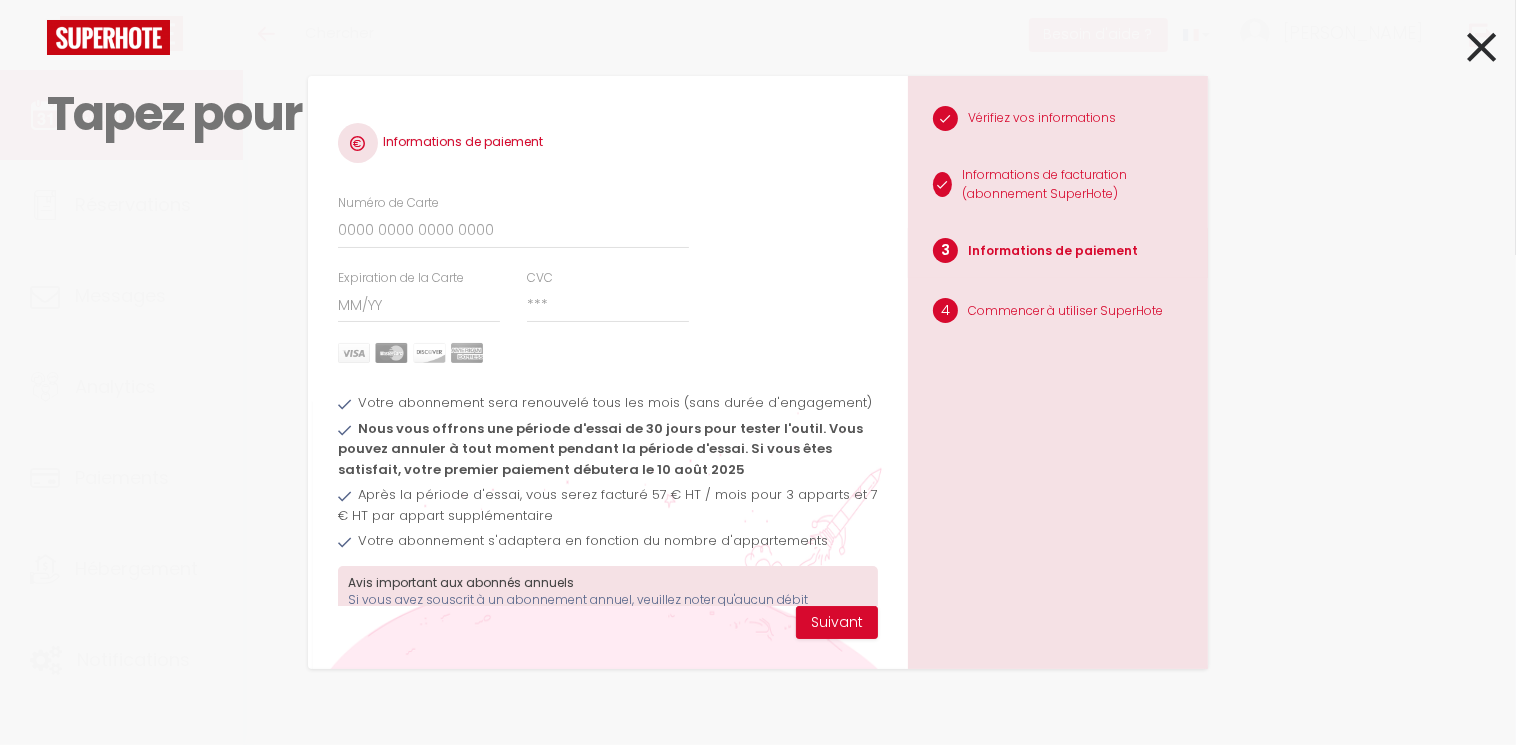 click on "Informations de paiement
Numéro de Carte
Expiration de la Carte
CVC
Votre abonnement sera renouvelé tous les mois (sans durée d'engagement)   Nous vous offrons une période d'essai de 30 jours pour tester l'outil. Vous pouvez annuler à tout moment pendant la période d'essai. Si vous êtes satisfait, votre premier paiement débutera le  [DATE]   Après la période d'essai, vous serez facturé 57 € HT / mois pour 3 apparts et 7 € HT par appart supplémentaire   Votre abonnement s'adaptera en fonction du nombre d'appartements   Avis important aux abonnés annuels
Suivant
1
Vérifiez vos informations
2
Informations de facturation (abonnement SuperHote)" at bounding box center [758, 372] 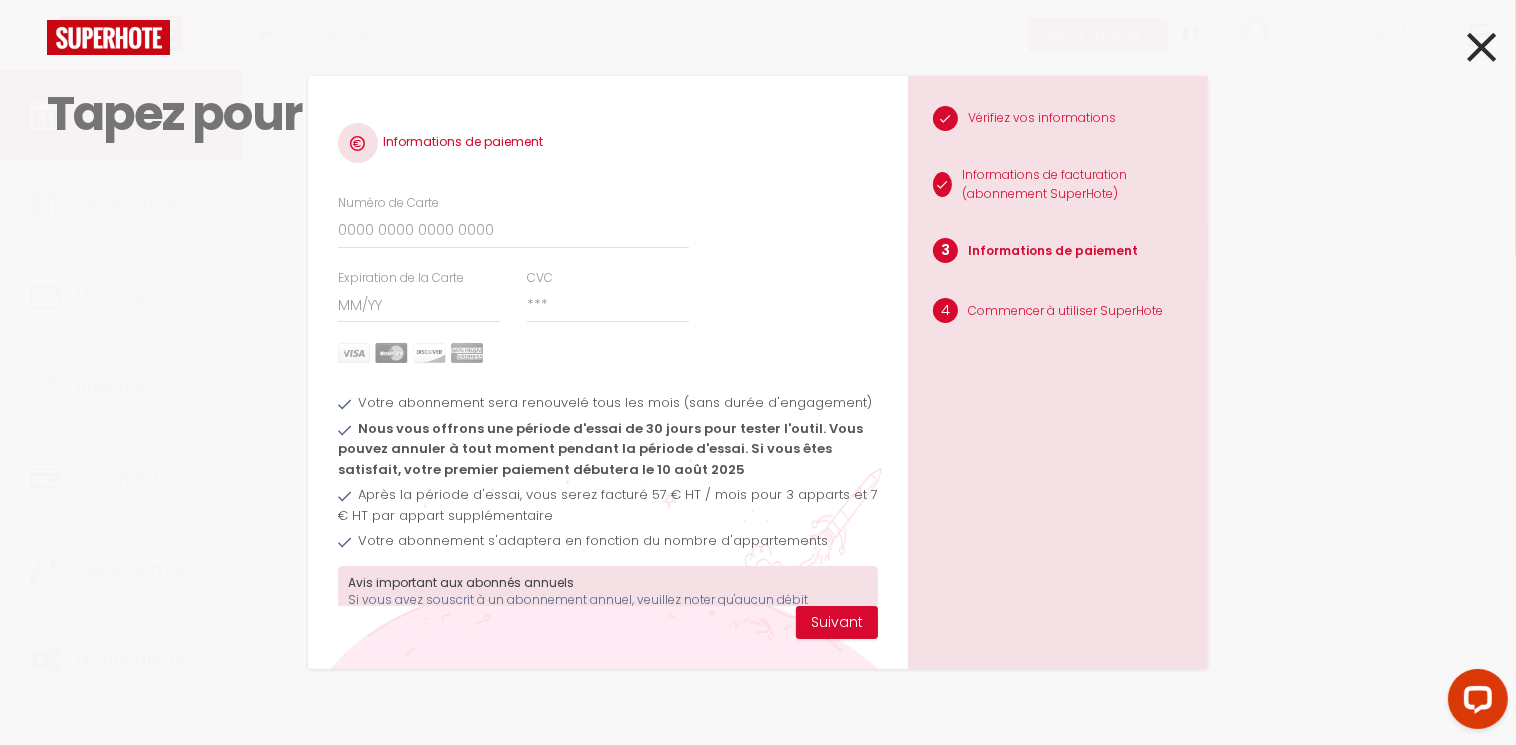 scroll, scrollTop: 0, scrollLeft: 0, axis: both 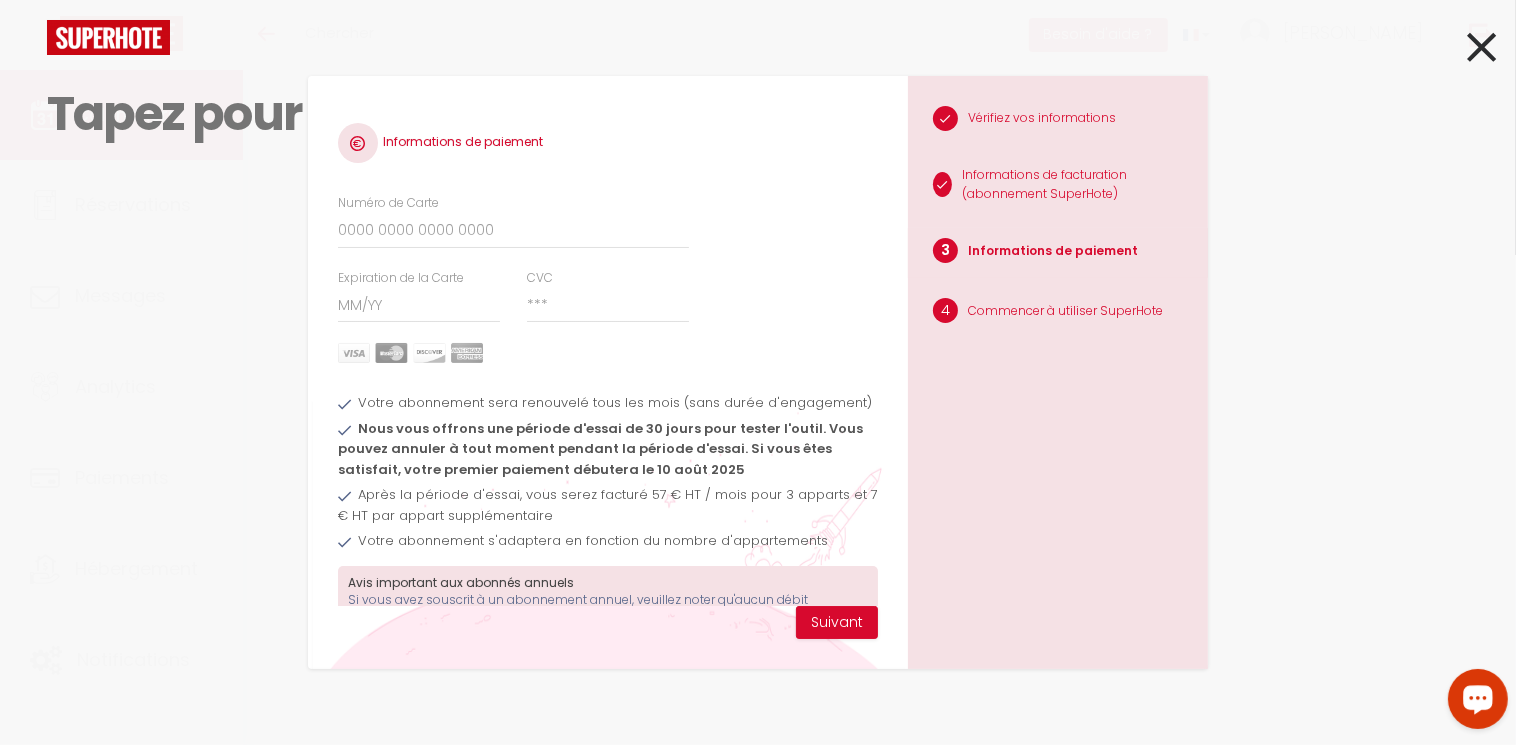 click 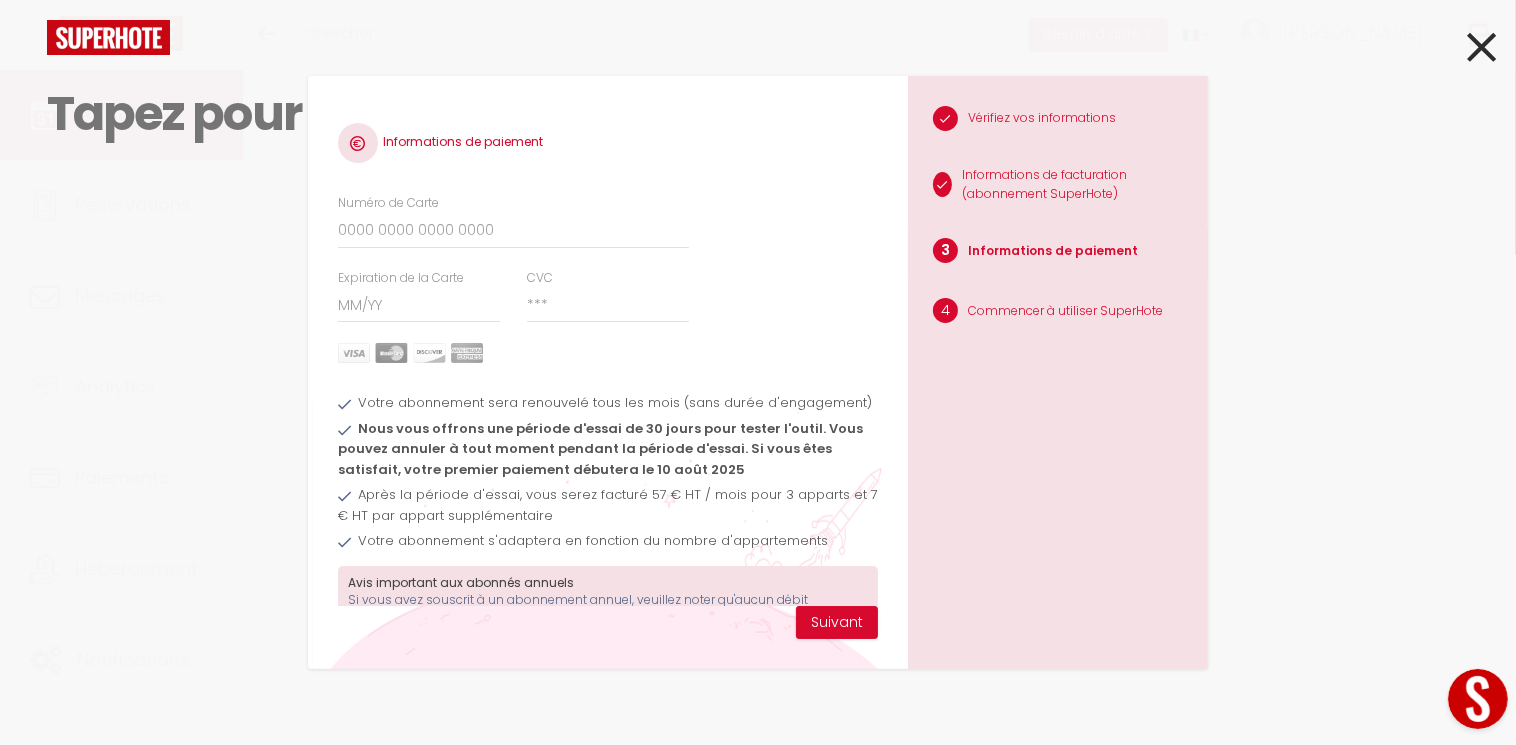click on "Informations de paiement
Numéro de Carte
Expiration de la Carte
CVC
Votre abonnement sera renouvelé tous les mois (sans durée d'engagement)   Nous vous offrons une période d'essai de 30 jours pour tester l'outil. Vous pouvez annuler à tout moment pendant la période d'essai. Si vous êtes satisfait, votre premier paiement débutera le  [DATE]   Après la période d'essai, vous serez facturé 57 € HT / mois pour 3 apparts et 7 € HT par appart supplémentaire   Votre abonnement s'adaptera en fonction du nombre d'appartements   Avis important aux abonnés annuels
Suivant
1
Vérifiez vos informations
2
Informations de facturation (abonnement SuperHote)" at bounding box center (758, 372) 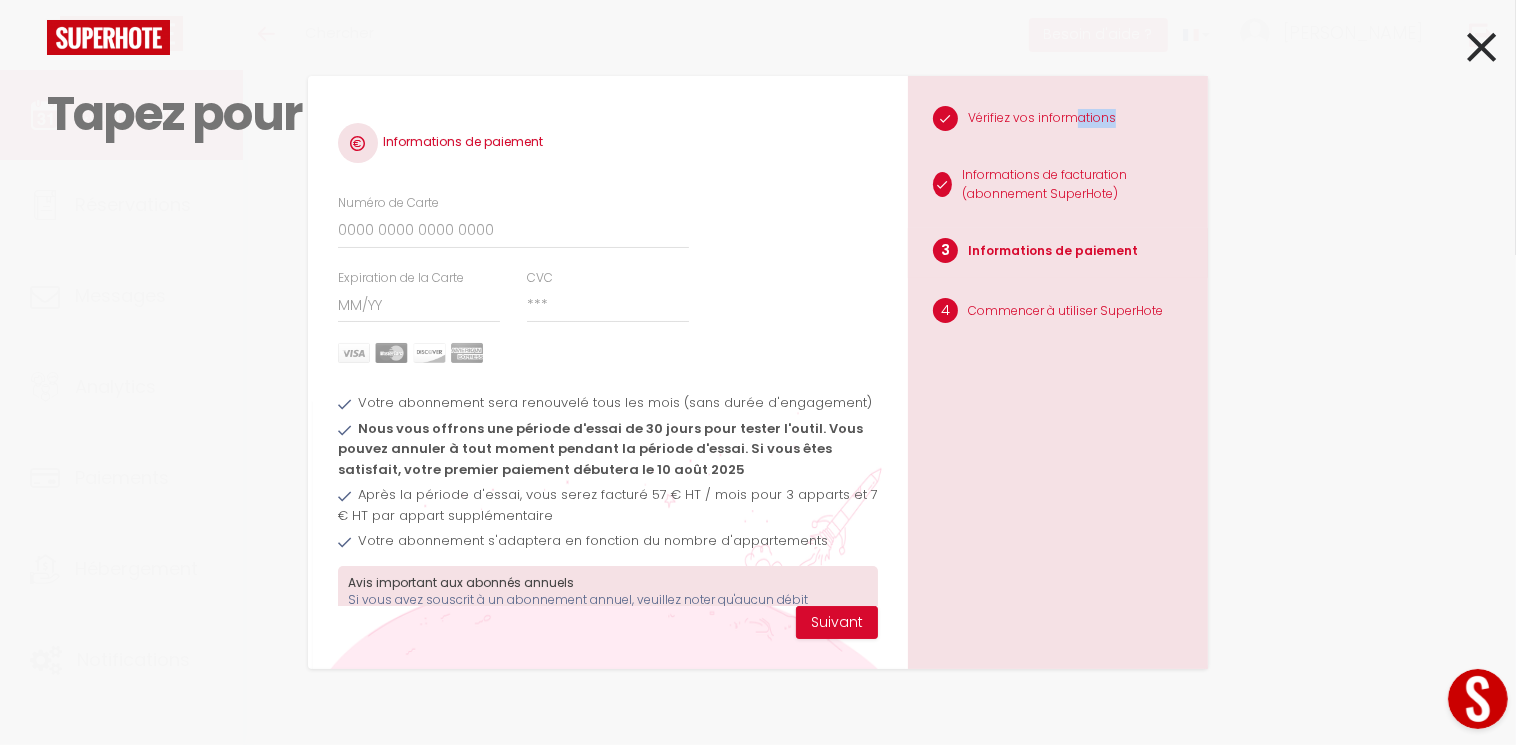 click on "Informations de paiement
Numéro de Carte
Expiration de la Carte
CVC
Votre abonnement sera renouvelé tous les mois (sans durée d'engagement)   Nous vous offrons une période d'essai de 30 jours pour tester l'outil. Vous pouvez annuler à tout moment pendant la période d'essai. Si vous êtes satisfait, votre premier paiement débutera le  [DATE]   Après la période d'essai, vous serez facturé 57 € HT / mois pour 3 apparts et 7 € HT par appart supplémentaire   Votre abonnement s'adaptera en fonction du nombre d'appartements   Avis important aux abonnés annuels
Suivant
1
Vérifiez vos informations
2
Informations de facturation (abonnement SuperHote)" at bounding box center [758, 372] 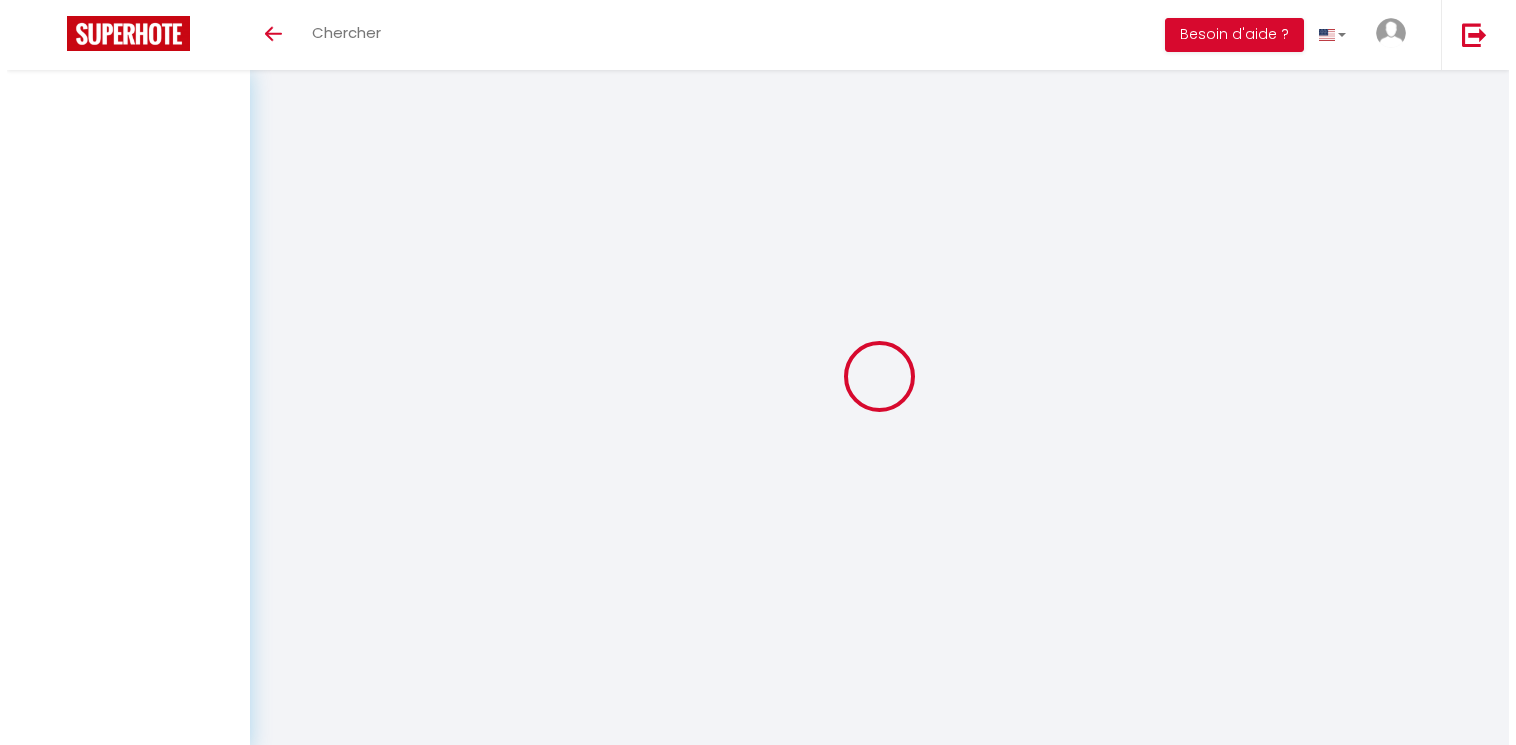 scroll, scrollTop: 0, scrollLeft: 0, axis: both 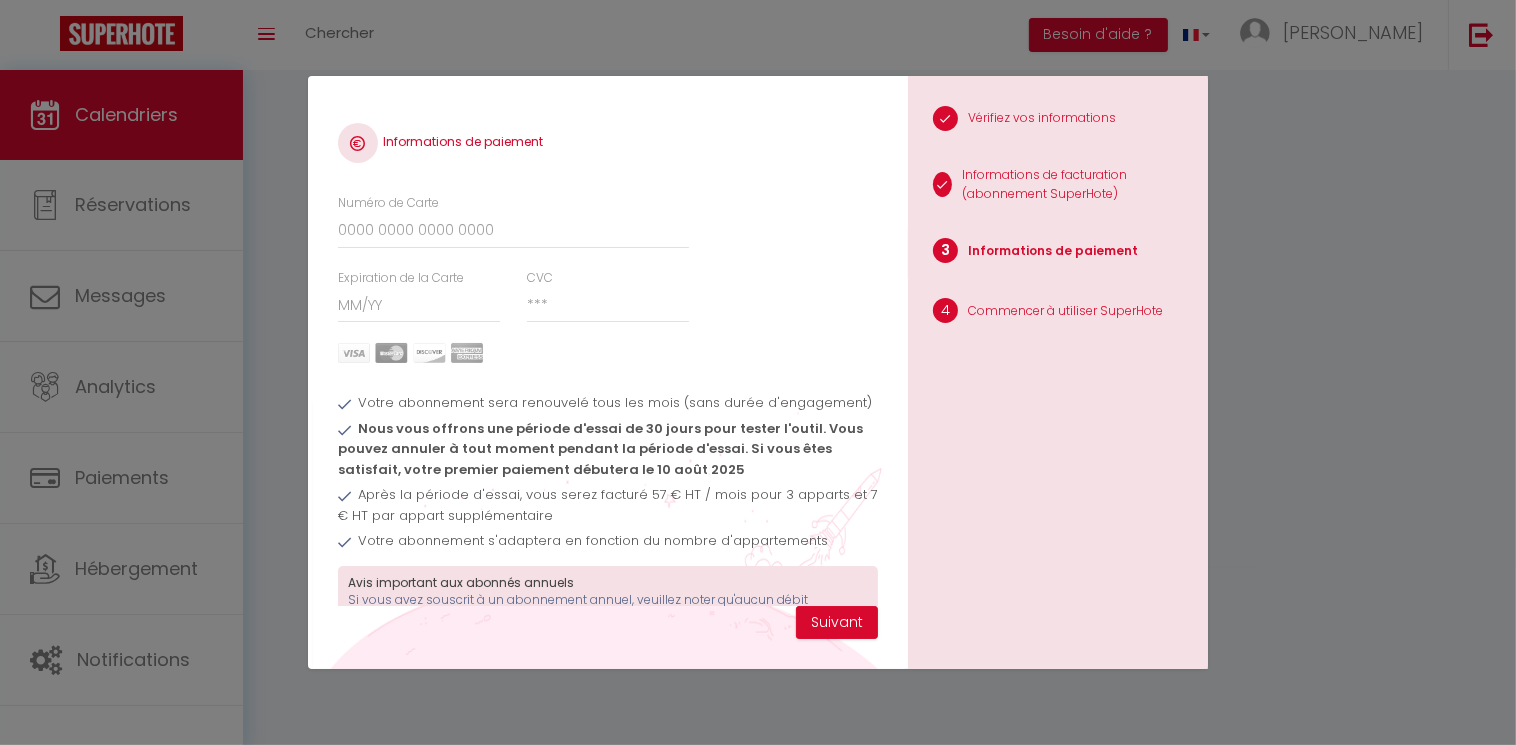 click on "Informations de paiement
Numéro de Carte
Expiration de la Carte
CVC
Votre abonnement sera renouvelé tous les mois (sans durée d'engagement)   Nous vous offrons une période d'essai de 30 jours pour tester l'outil. Vous pouvez annuler à tout moment pendant la période d'essai. Si vous êtes satisfait, votre premier paiement débutera le  [DATE]   Après la période d'essai, vous serez facturé 57 € HT / mois pour 3 apparts et 7 € HT par appart supplémentaire   Votre abonnement s'adaptera en fonction du nombre d'appartements   Avis important aux abonnés annuels
Suivant
1
Vérifiez vos informations
2
Informations de facturation (abonnement SuperHote)" at bounding box center (758, 372) 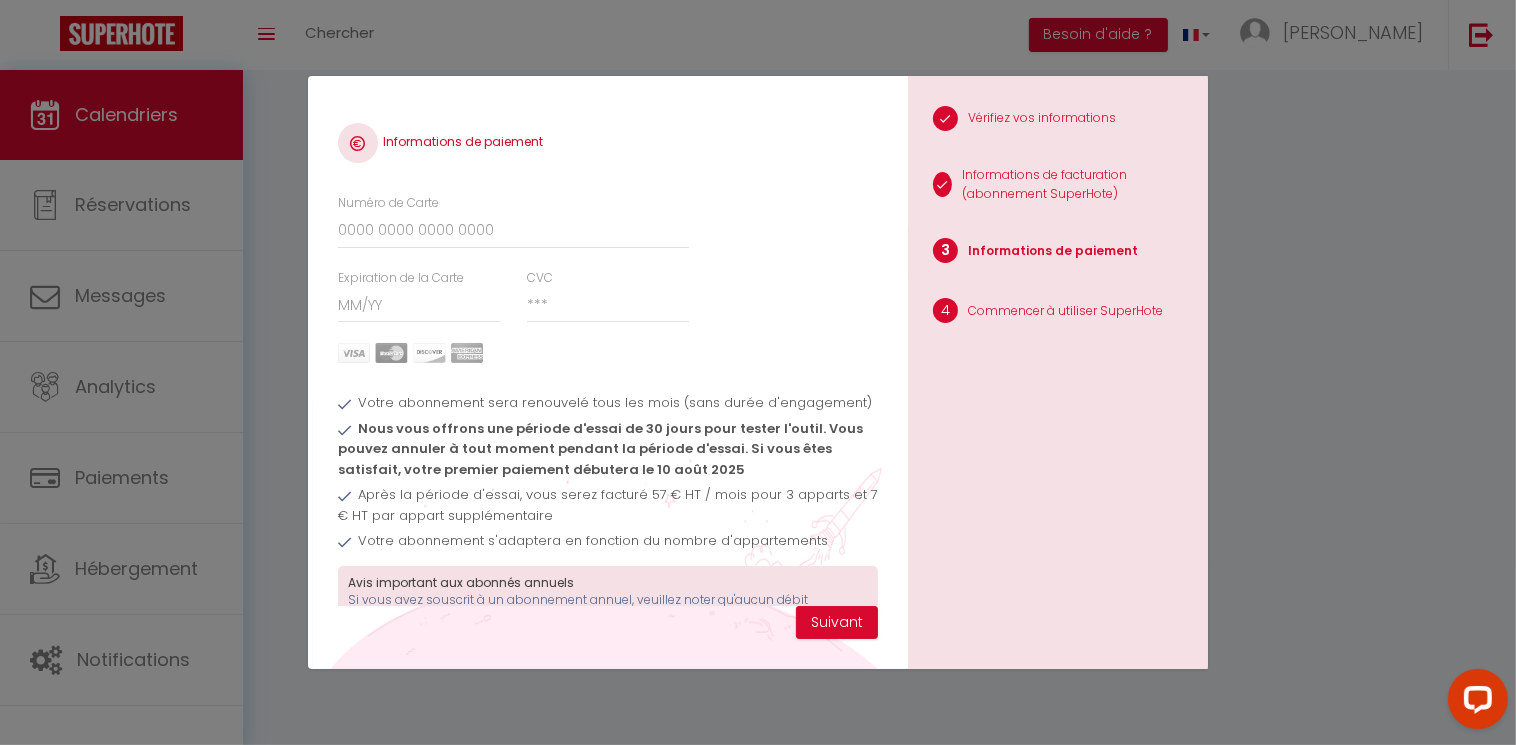 scroll, scrollTop: 0, scrollLeft: 0, axis: both 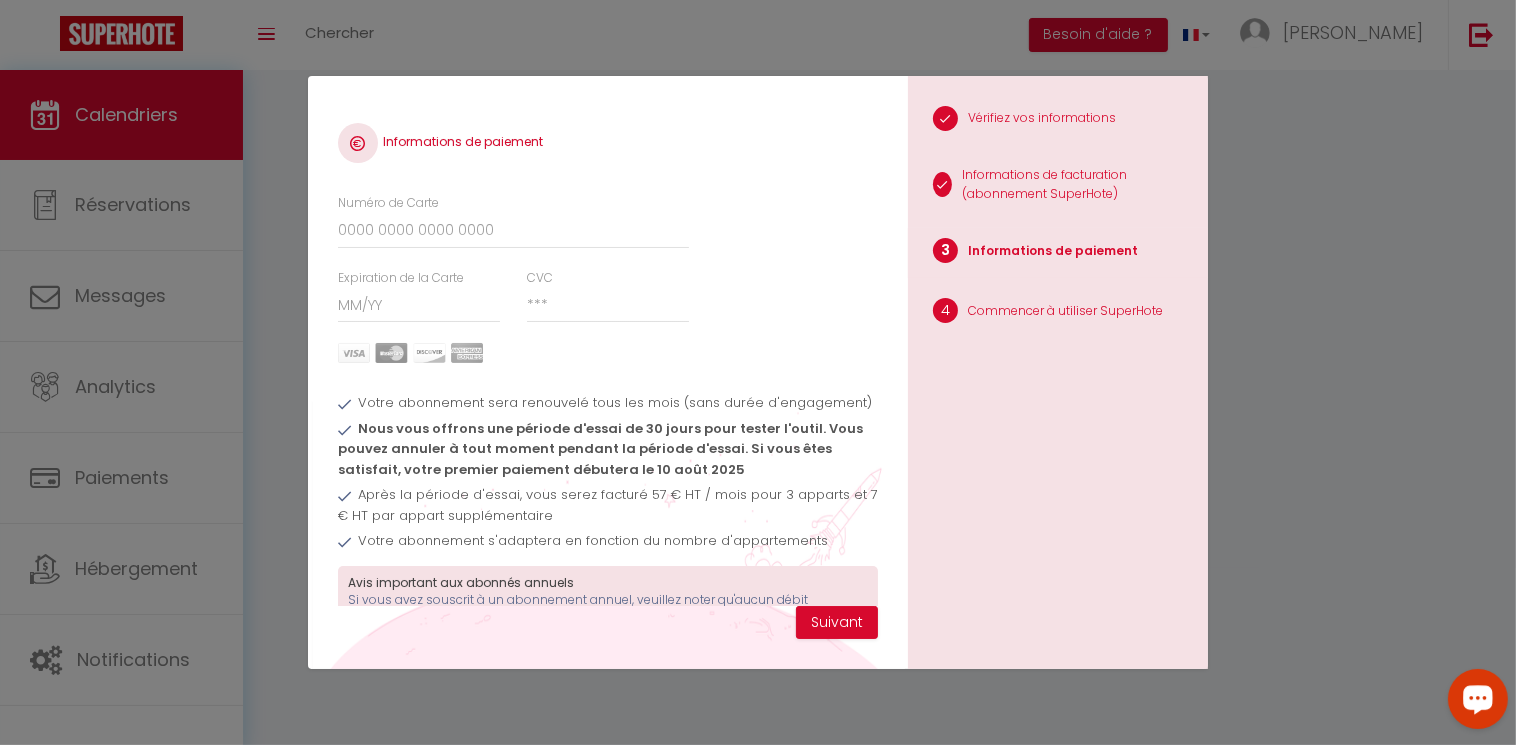 click 